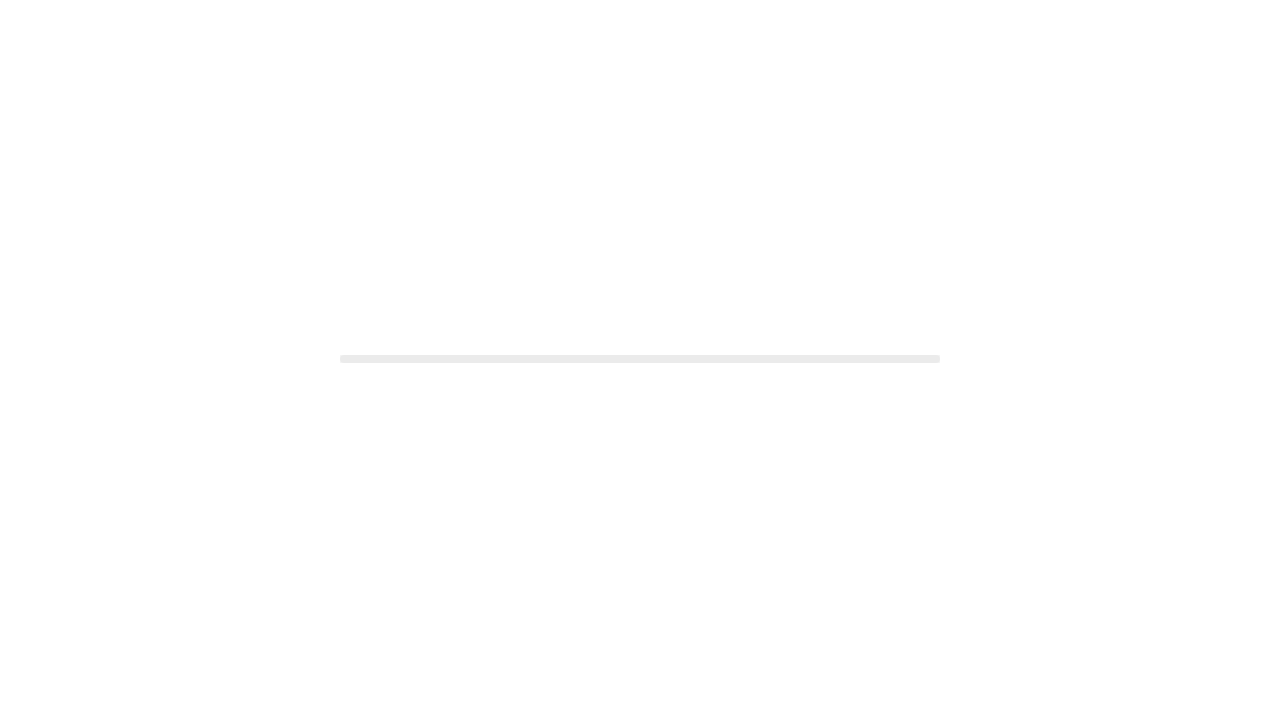 scroll, scrollTop: 0, scrollLeft: 0, axis: both 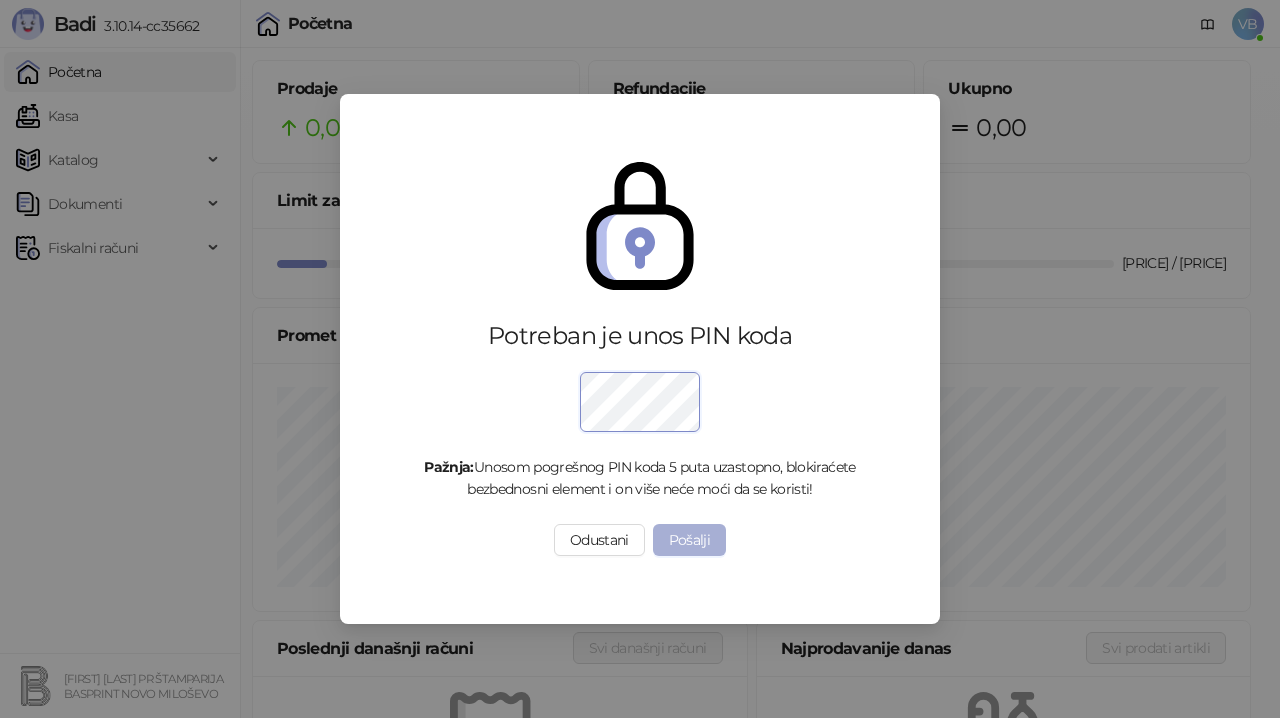 click on "Pošalji" at bounding box center [690, 540] 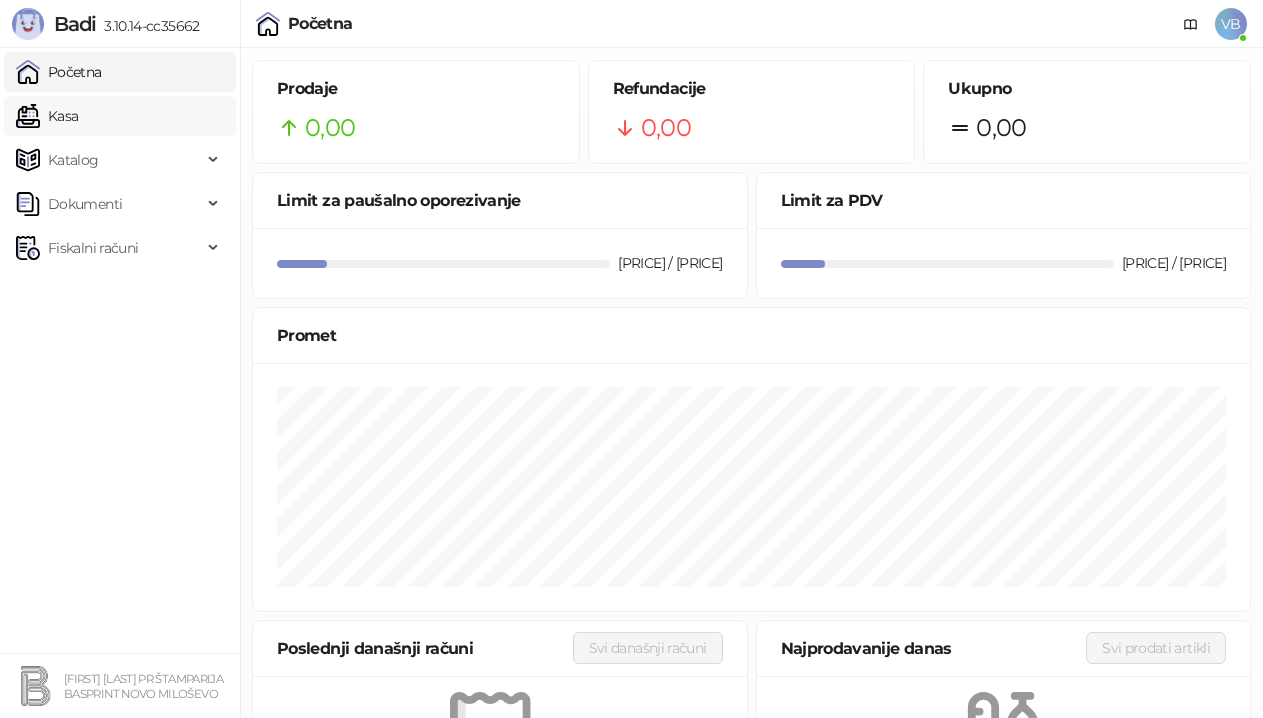 click on "Kasa" at bounding box center (47, 116) 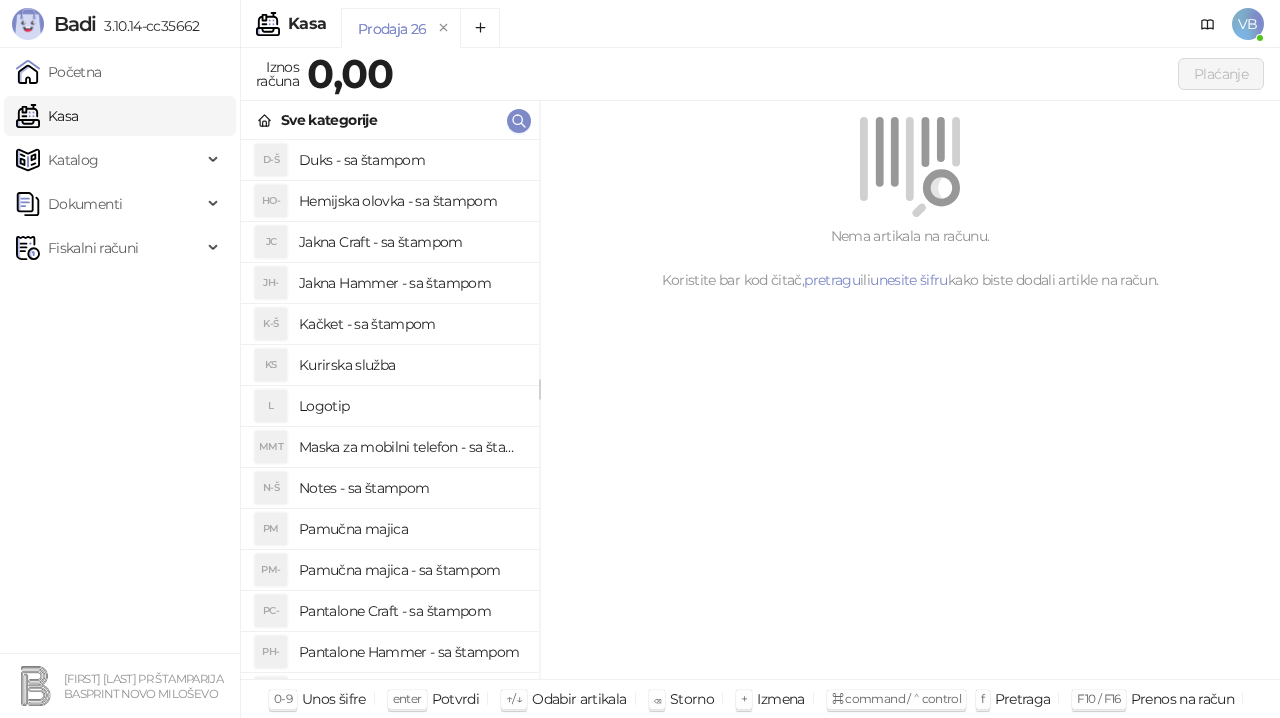 click on "Pamučna majica - sa štampom" at bounding box center [411, 570] 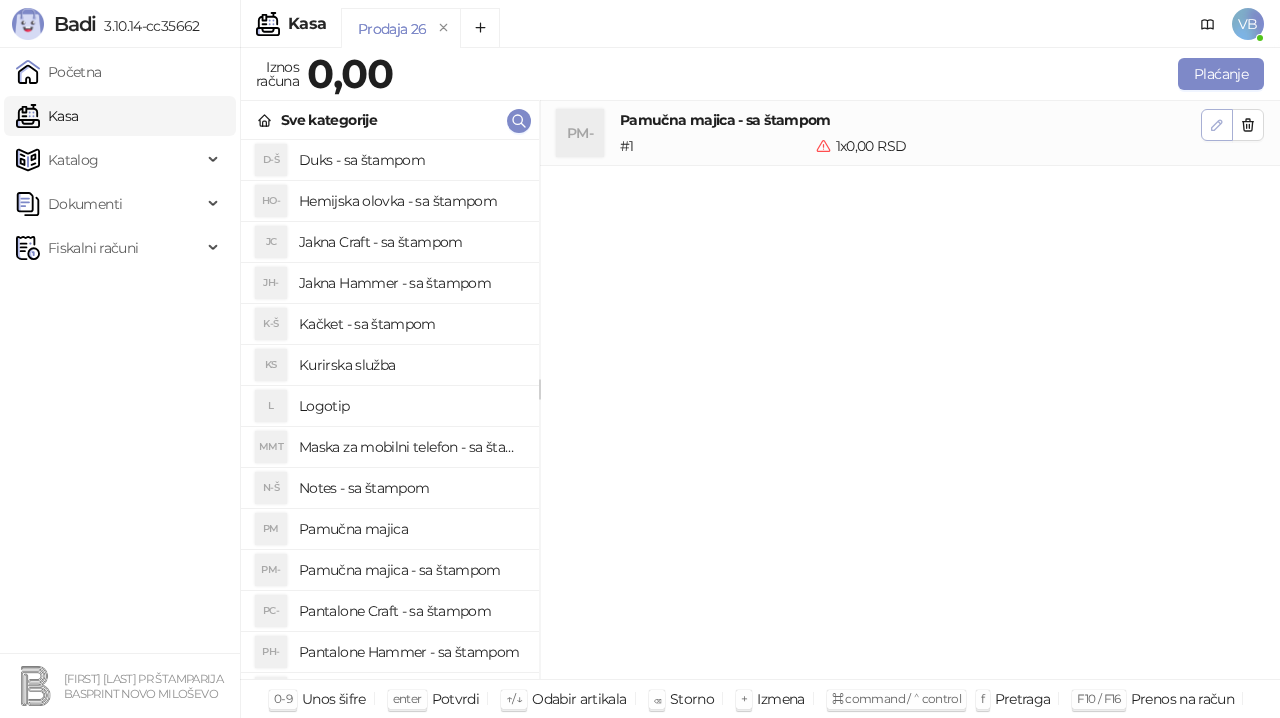 click 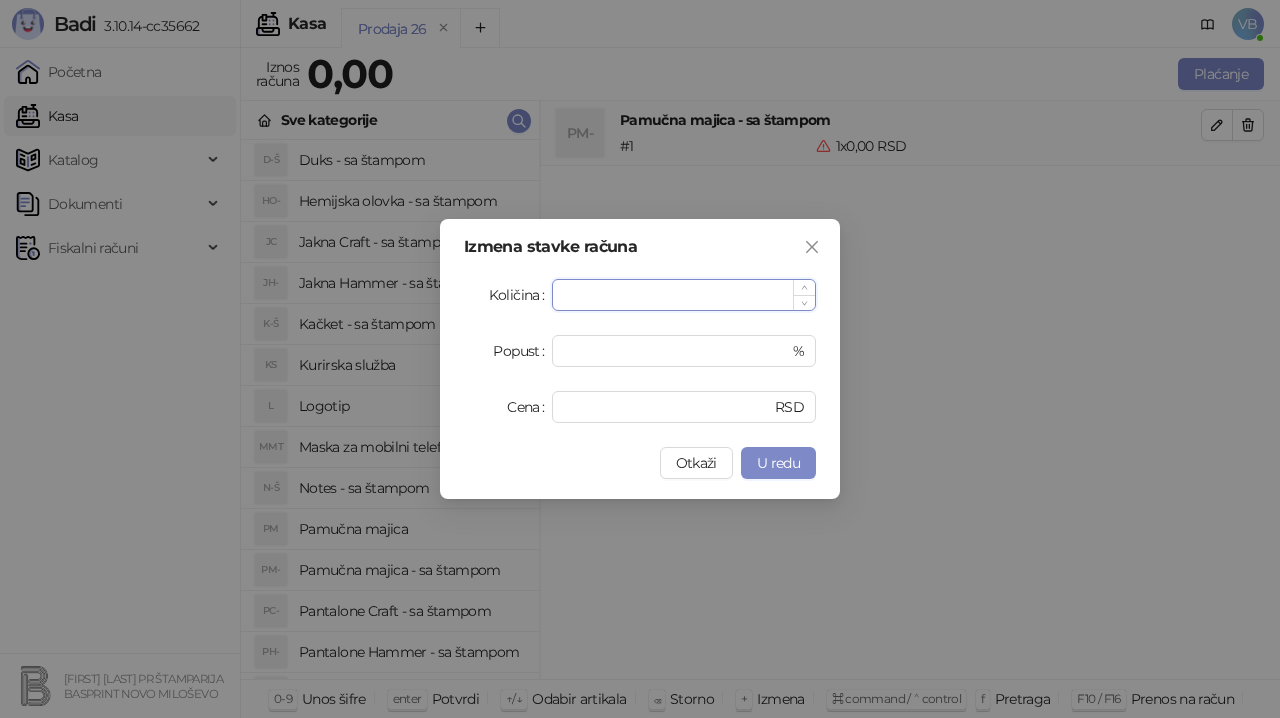 click on "*" at bounding box center [684, 295] 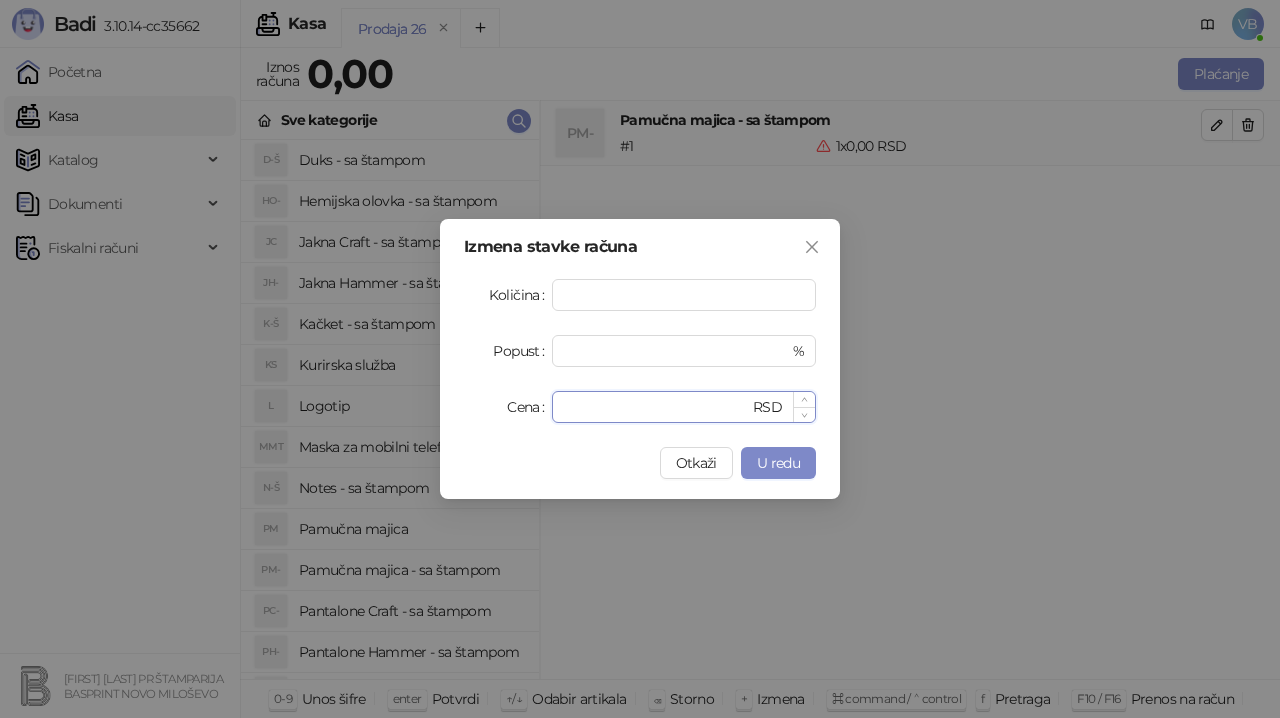 click on "*" at bounding box center (656, 407) 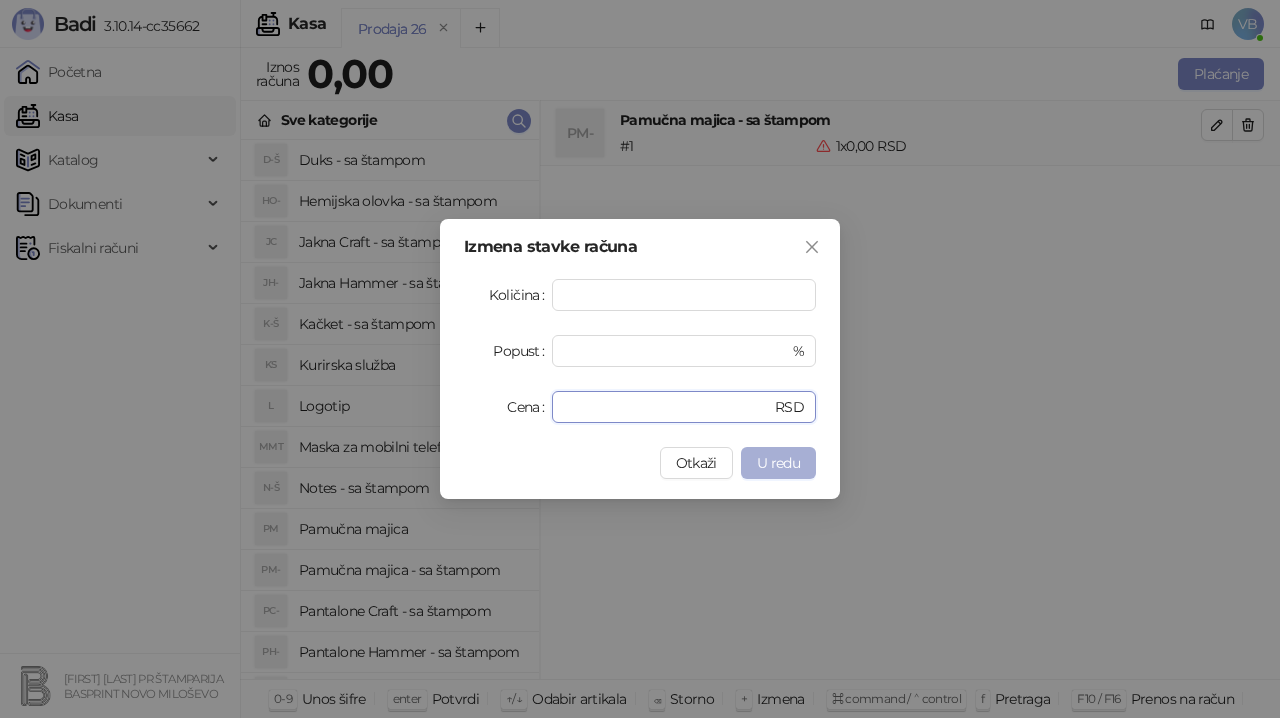 type on "****" 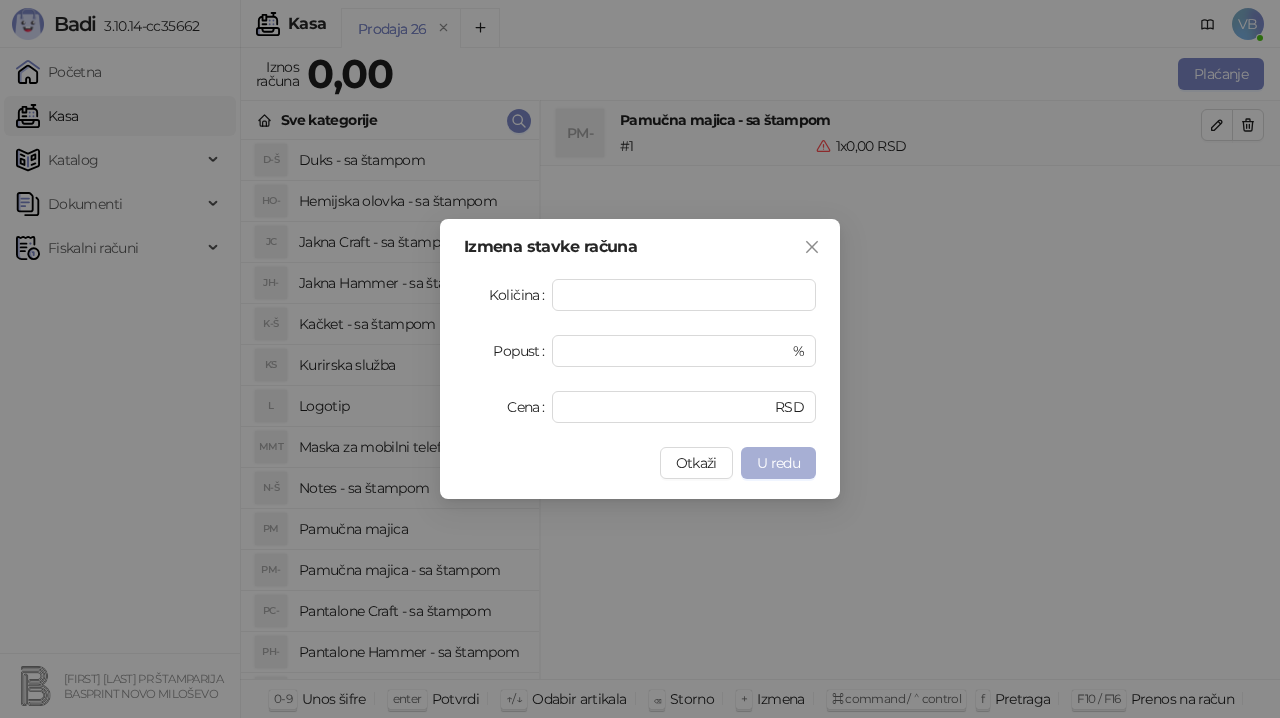 click on "U redu" at bounding box center [778, 463] 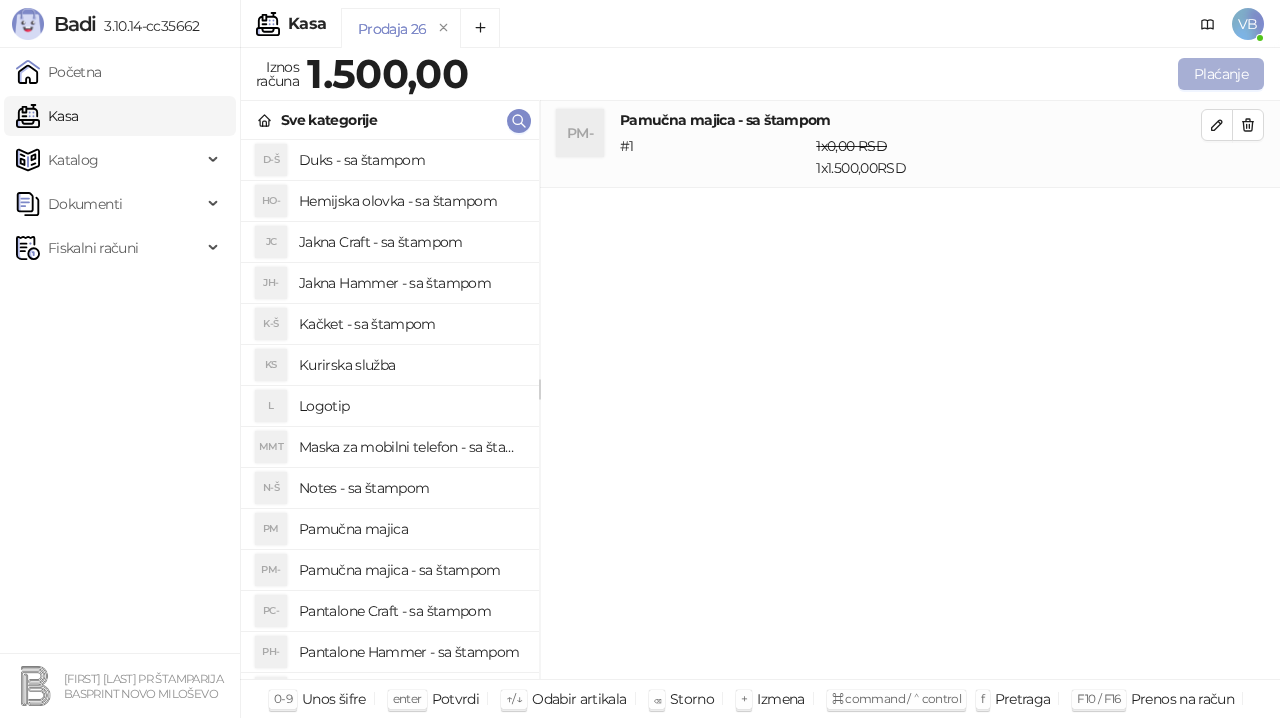 click on "Plaćanje" at bounding box center [1221, 74] 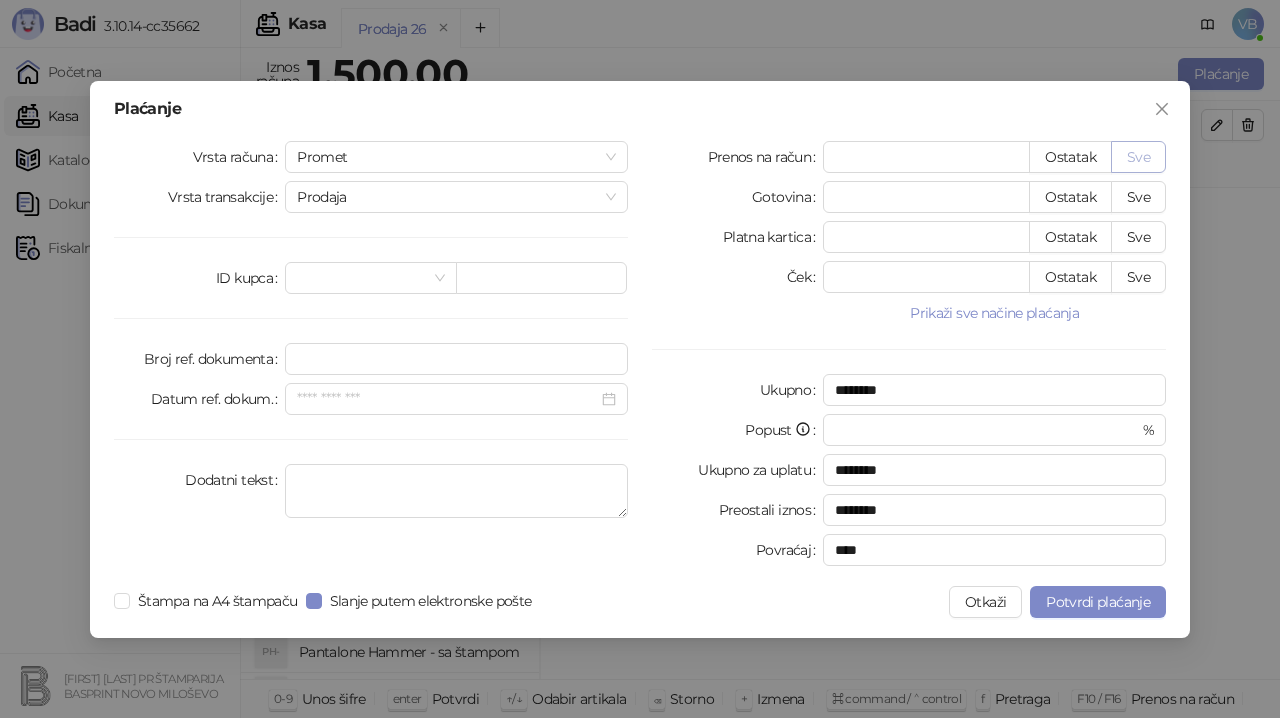 click on "Sve" at bounding box center (1138, 157) 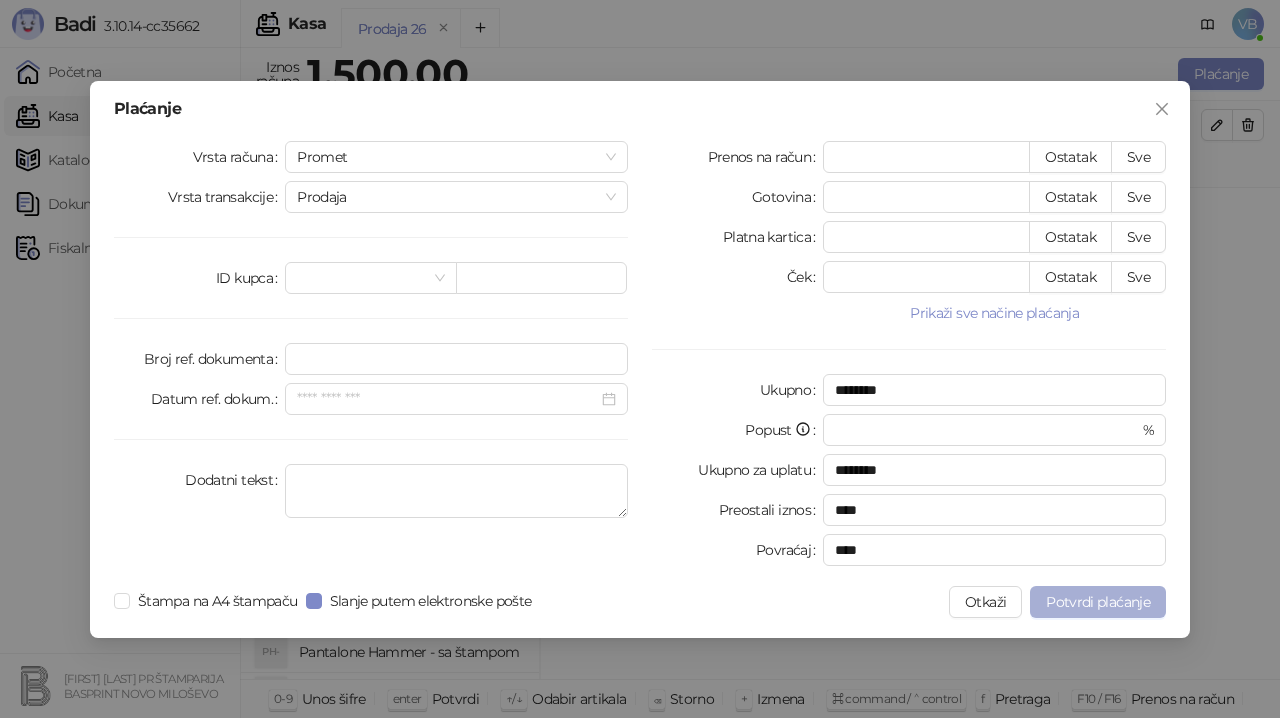 click on "Potvrdi plaćanje" at bounding box center (1098, 602) 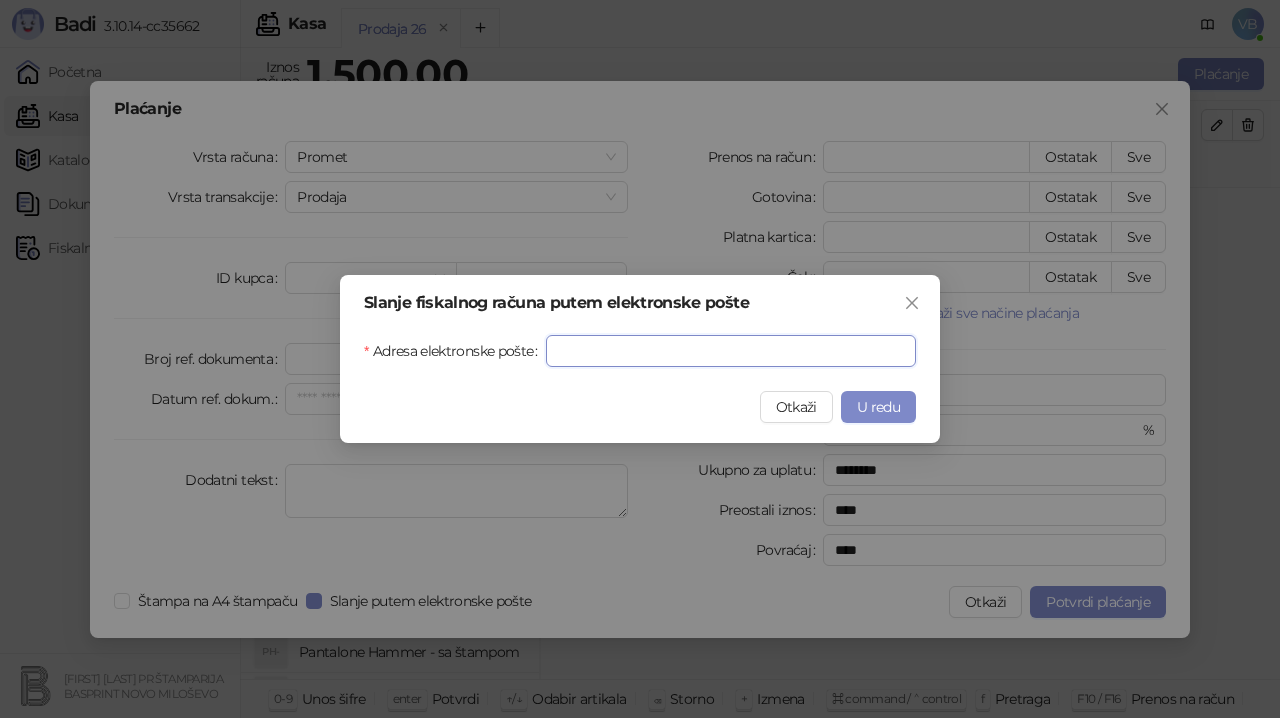 click on "Adresa elektronske pošte" at bounding box center (731, 351) 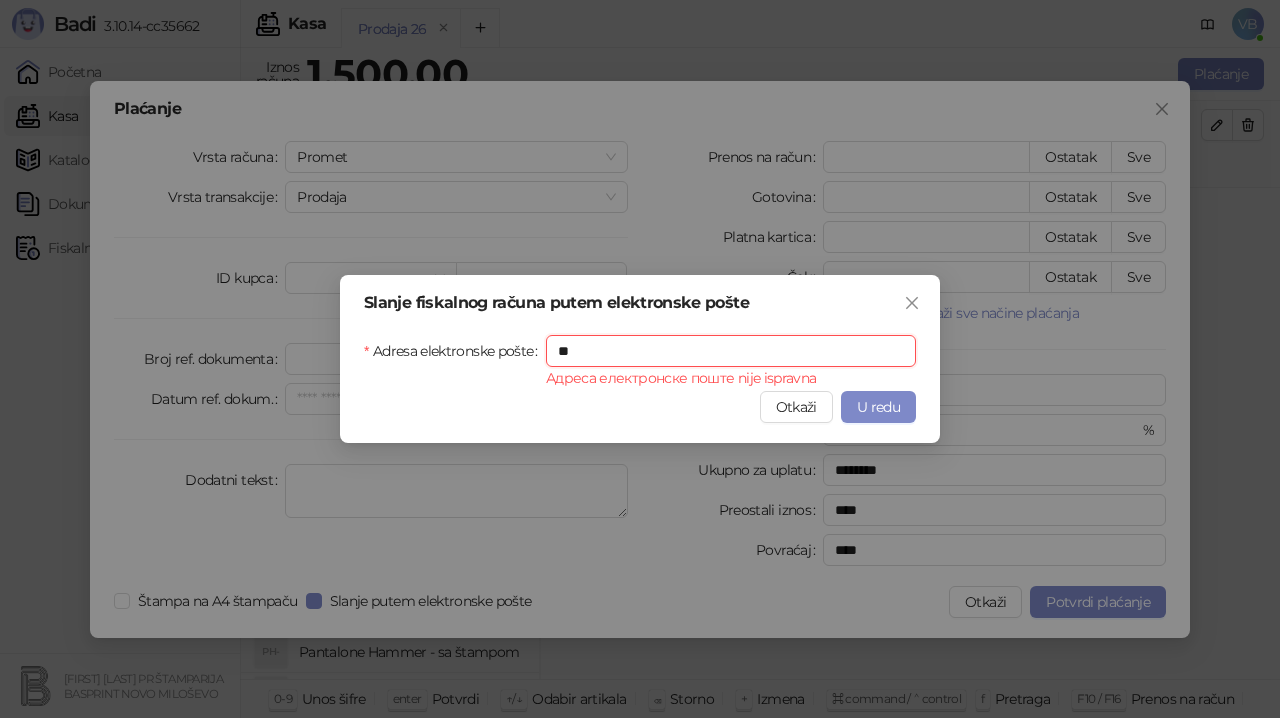 type on "*" 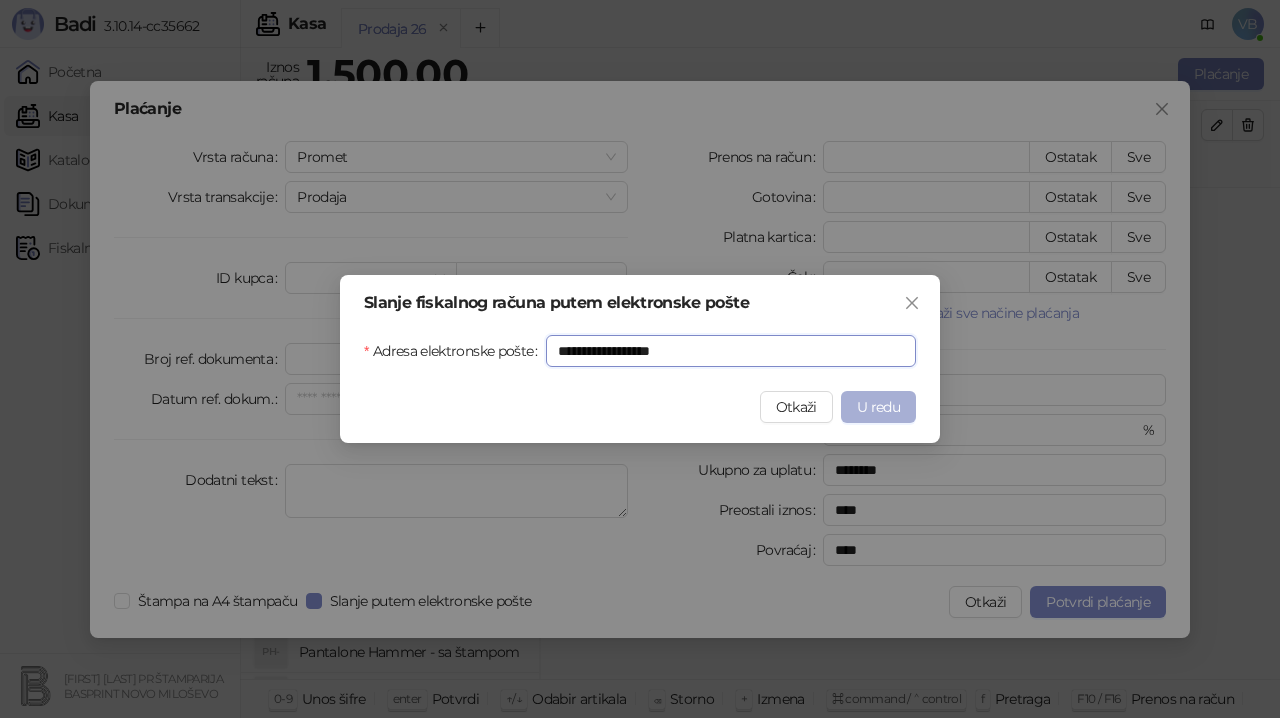 type on "**********" 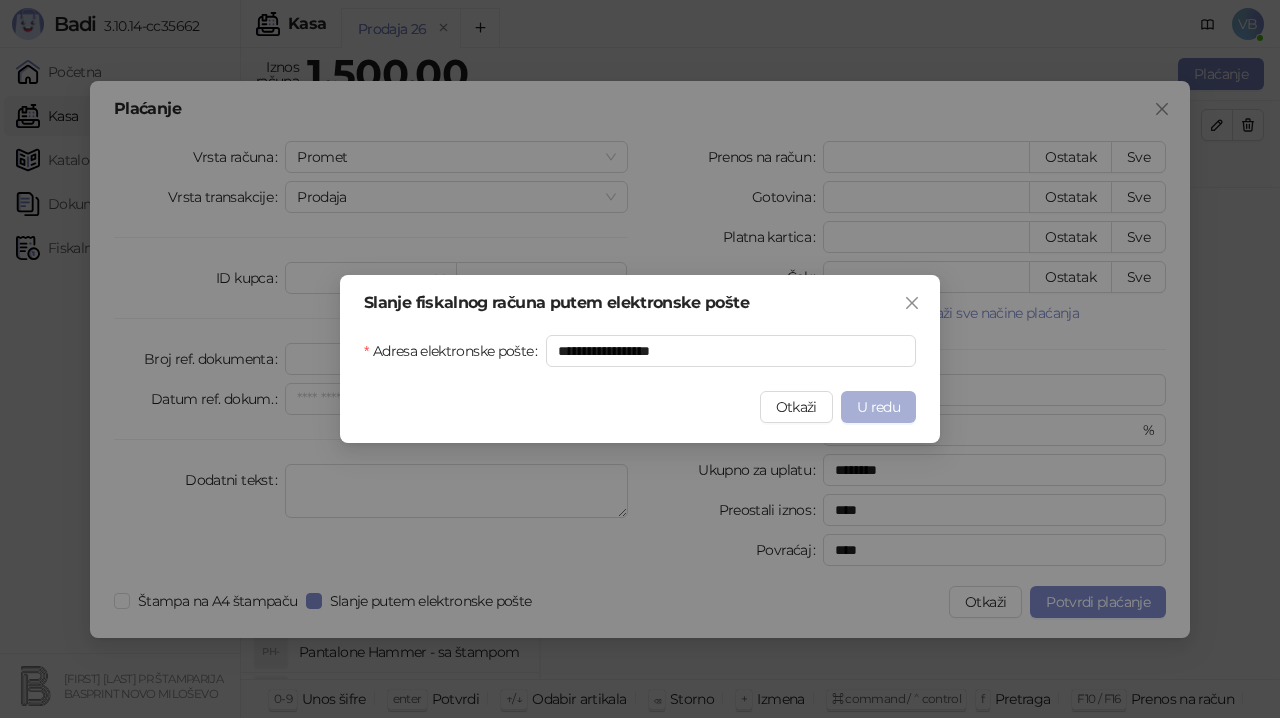 click on "U redu" at bounding box center (878, 407) 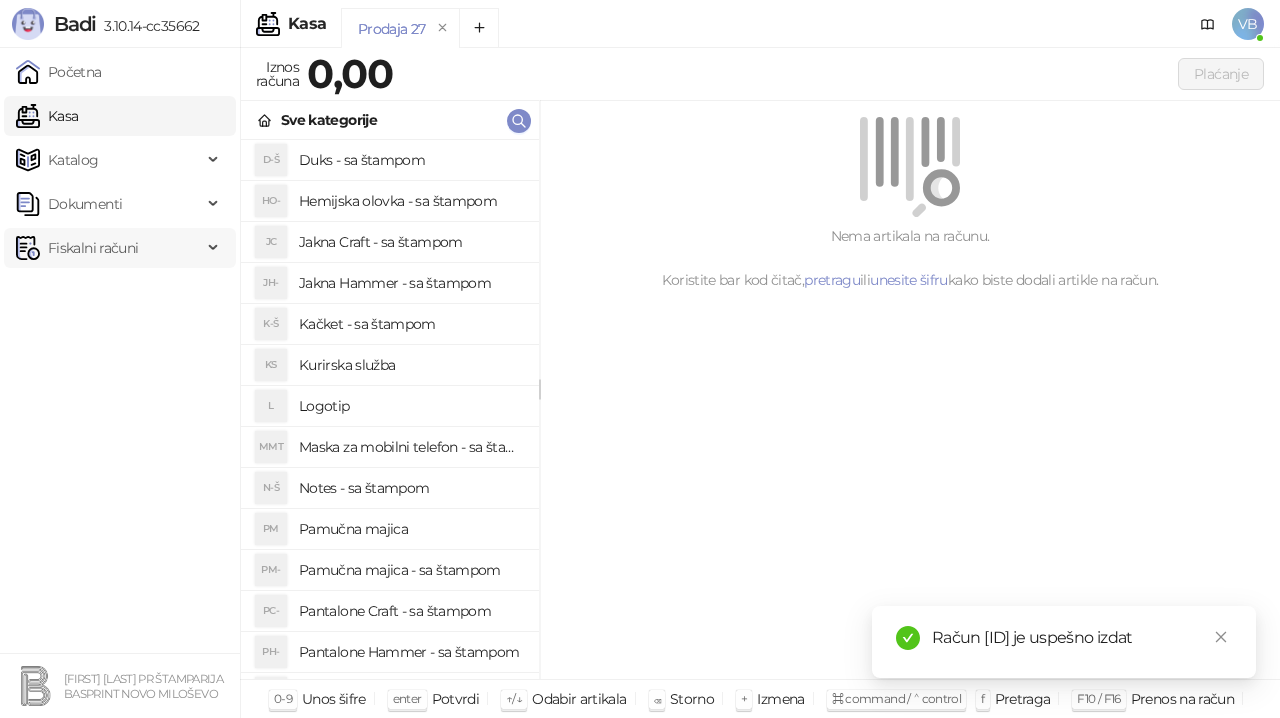 click on "Fiskalni računi" at bounding box center (93, 248) 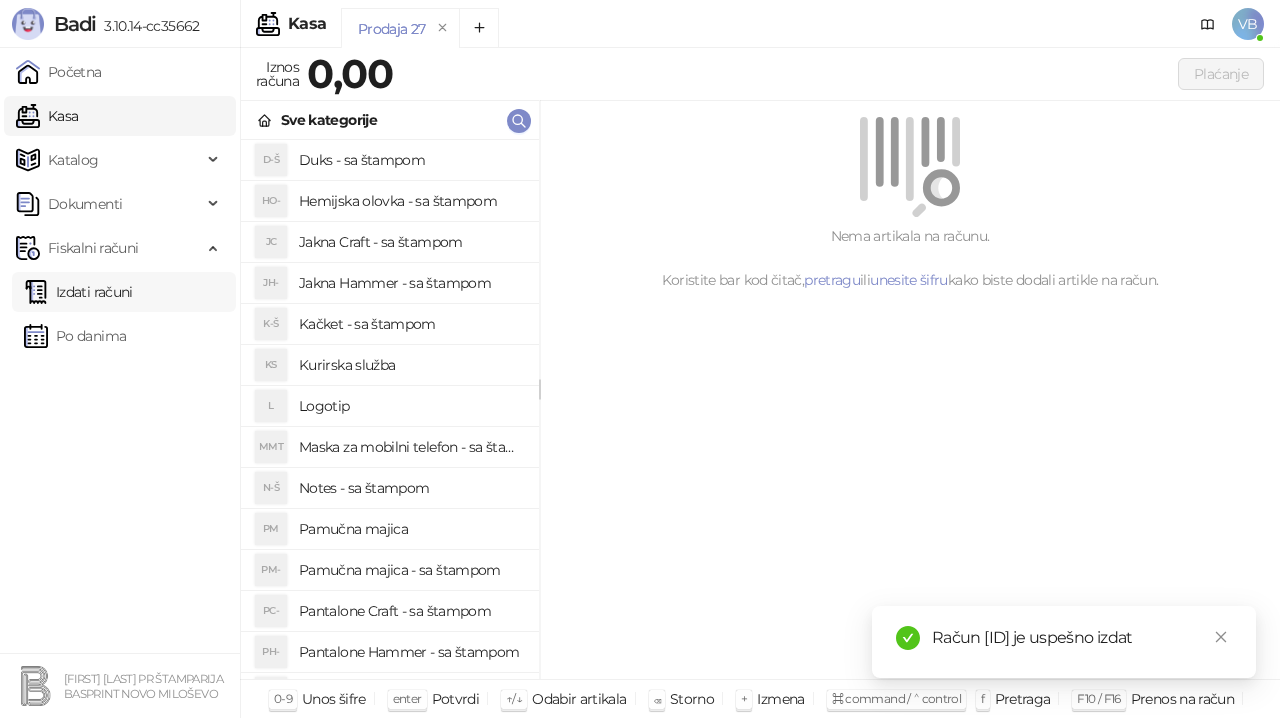 click on "Izdati računi" at bounding box center (78, 292) 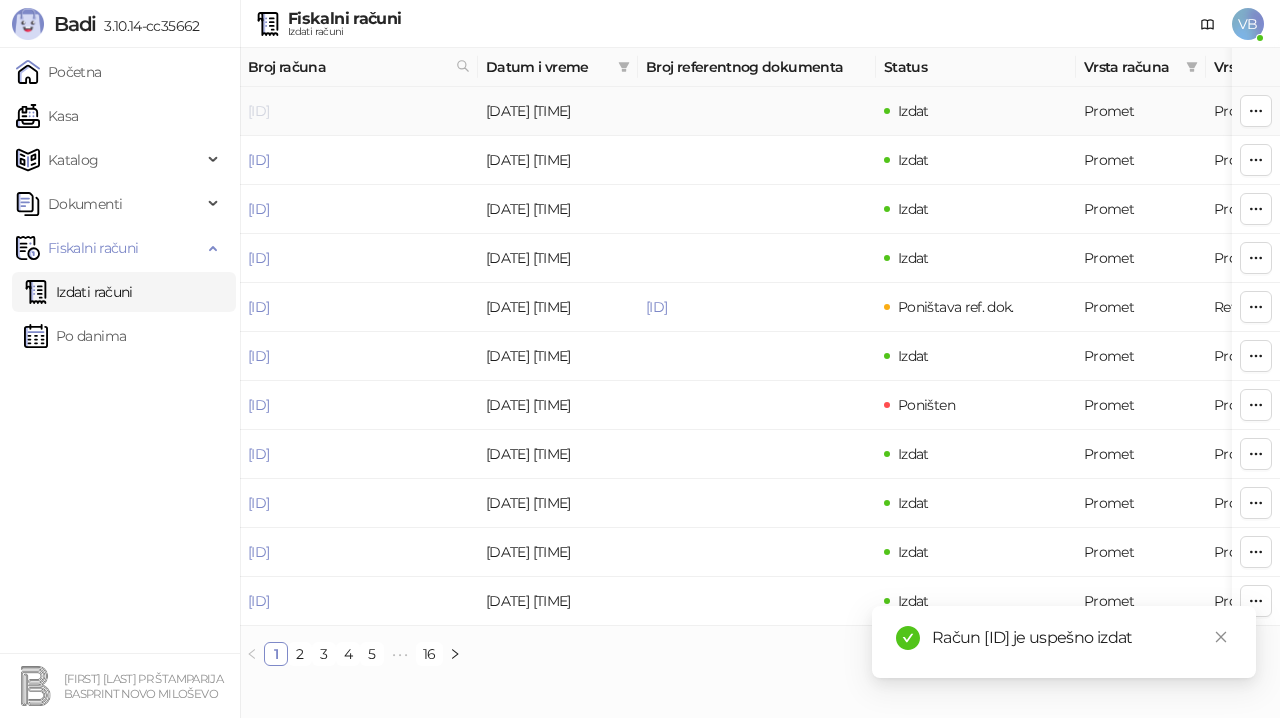 click on "[ID]" at bounding box center [258, 111] 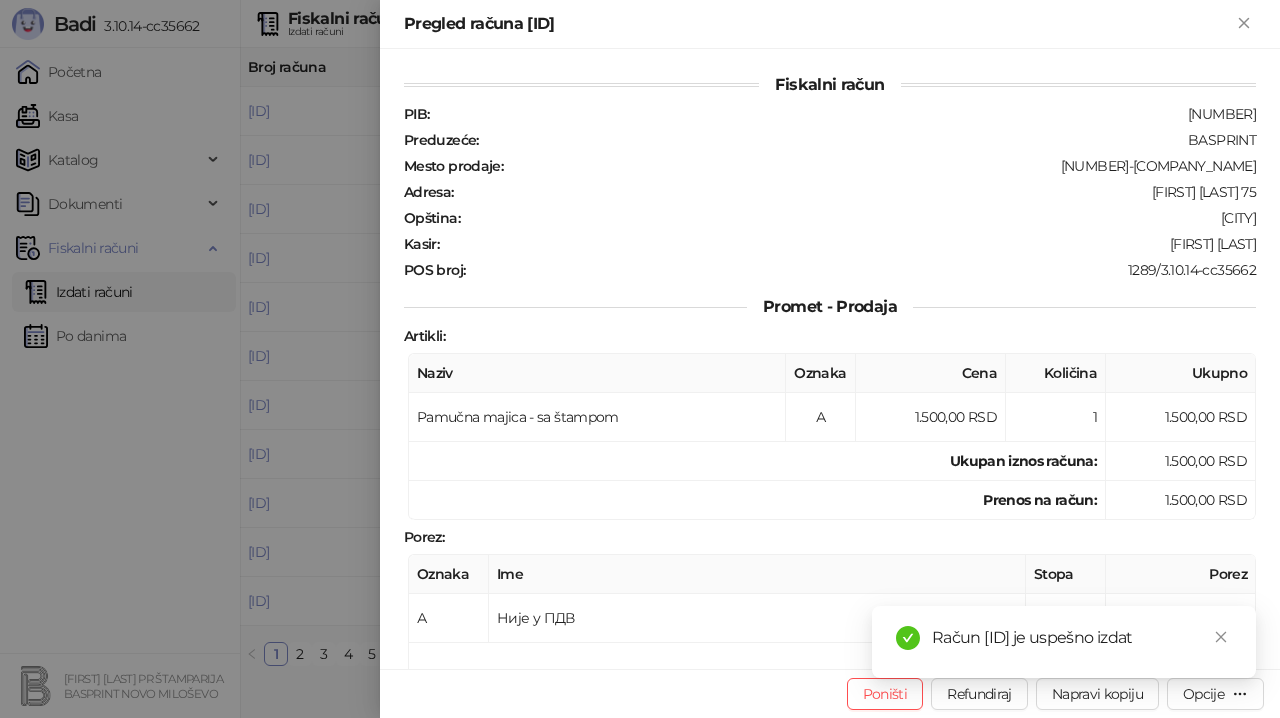 click on "Račun [ID] je uspešno izdat" at bounding box center (1064, 642) 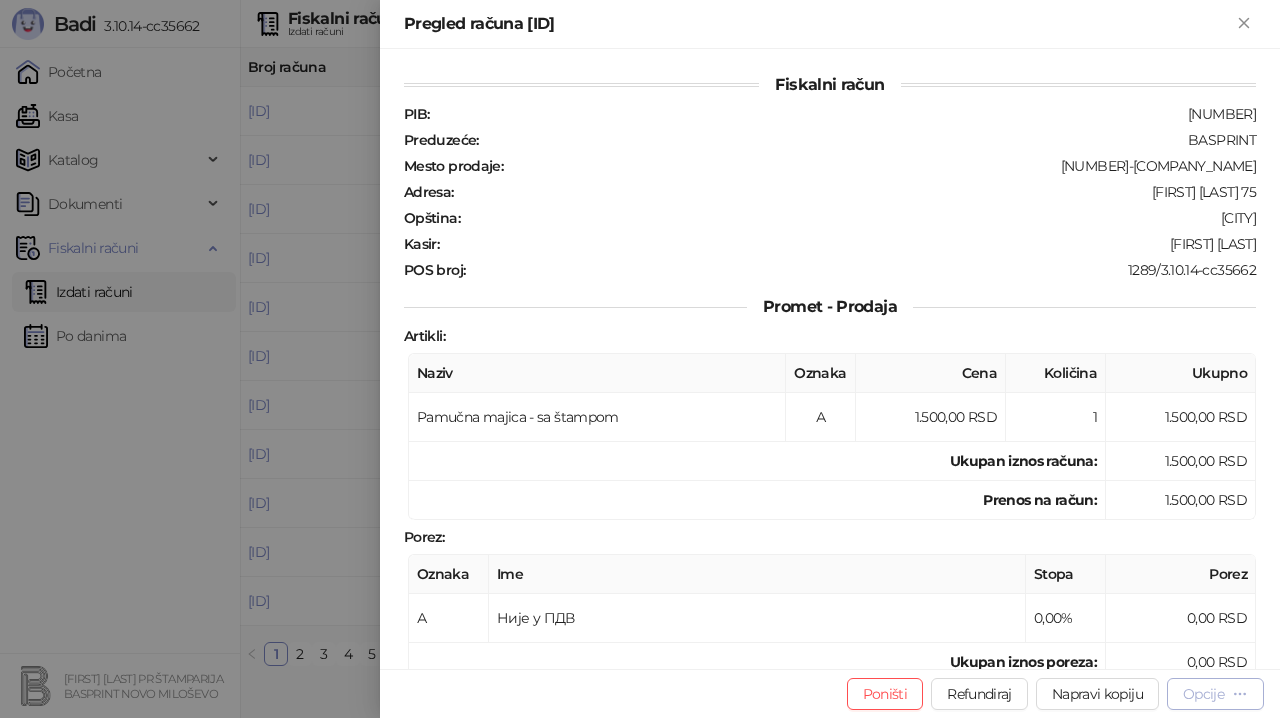 click on "Opcije" at bounding box center [1203, 694] 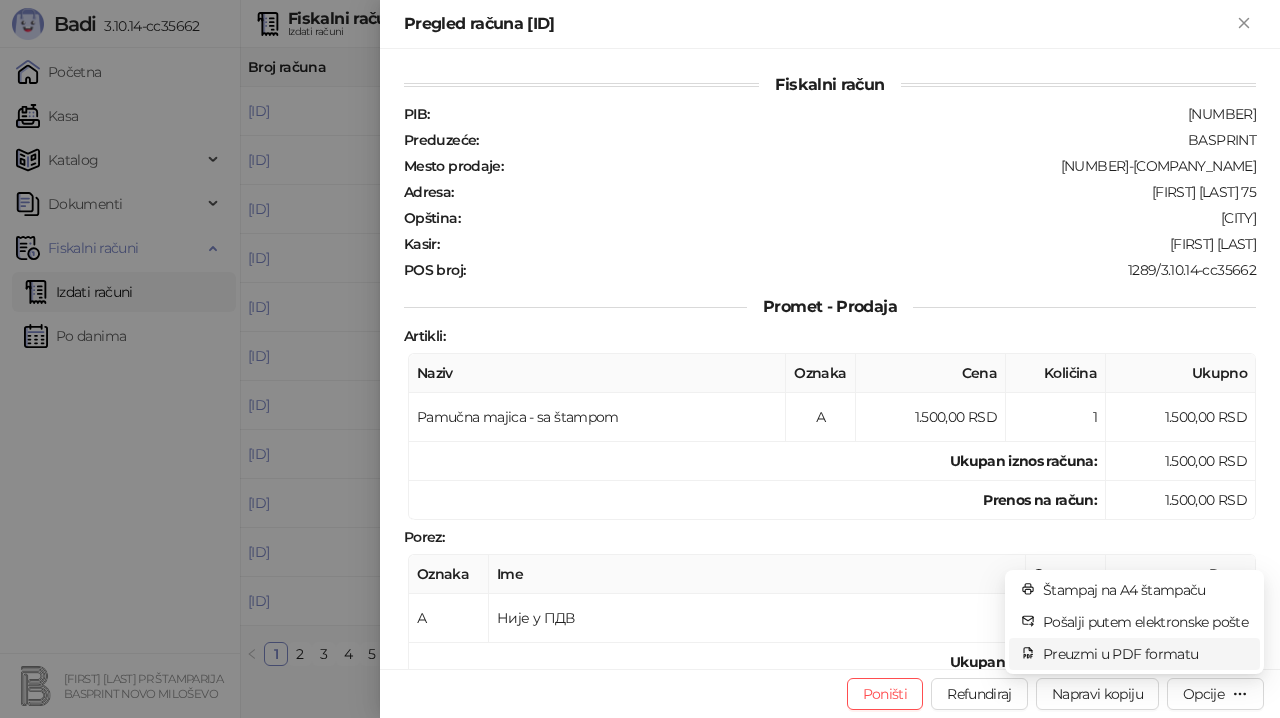click on "Preuzmi u PDF formatu" at bounding box center (1145, 654) 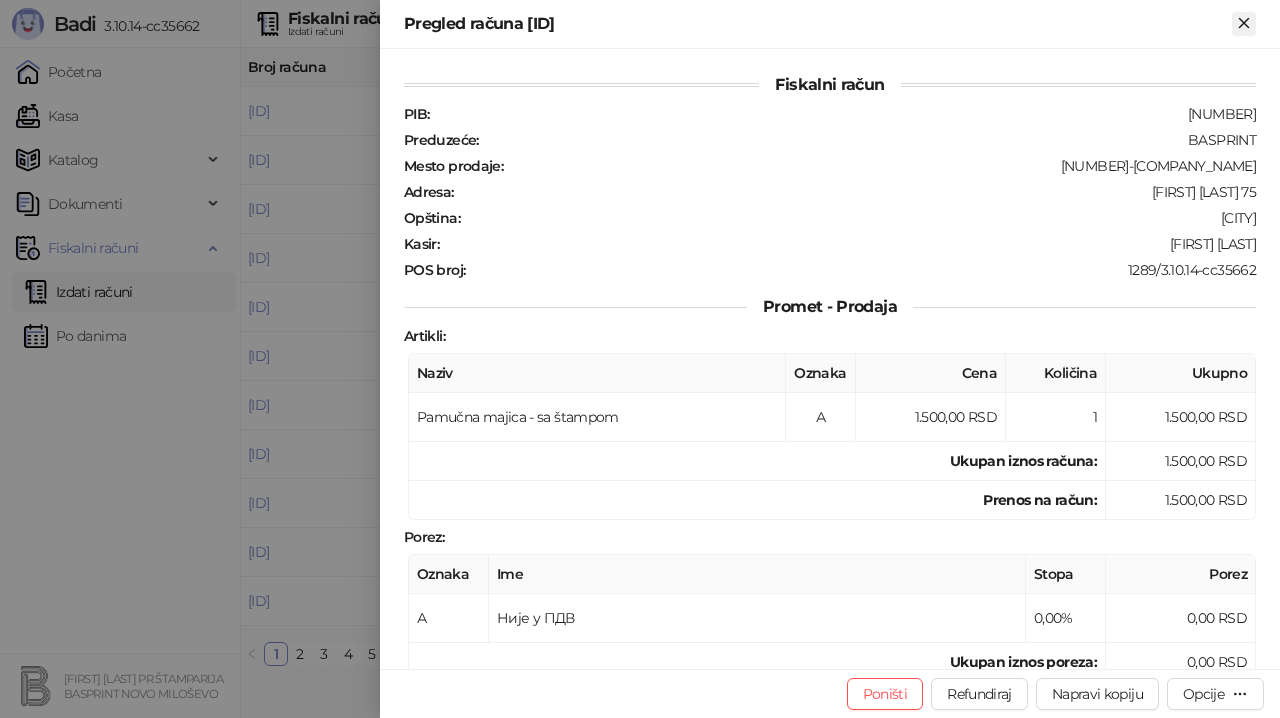 click 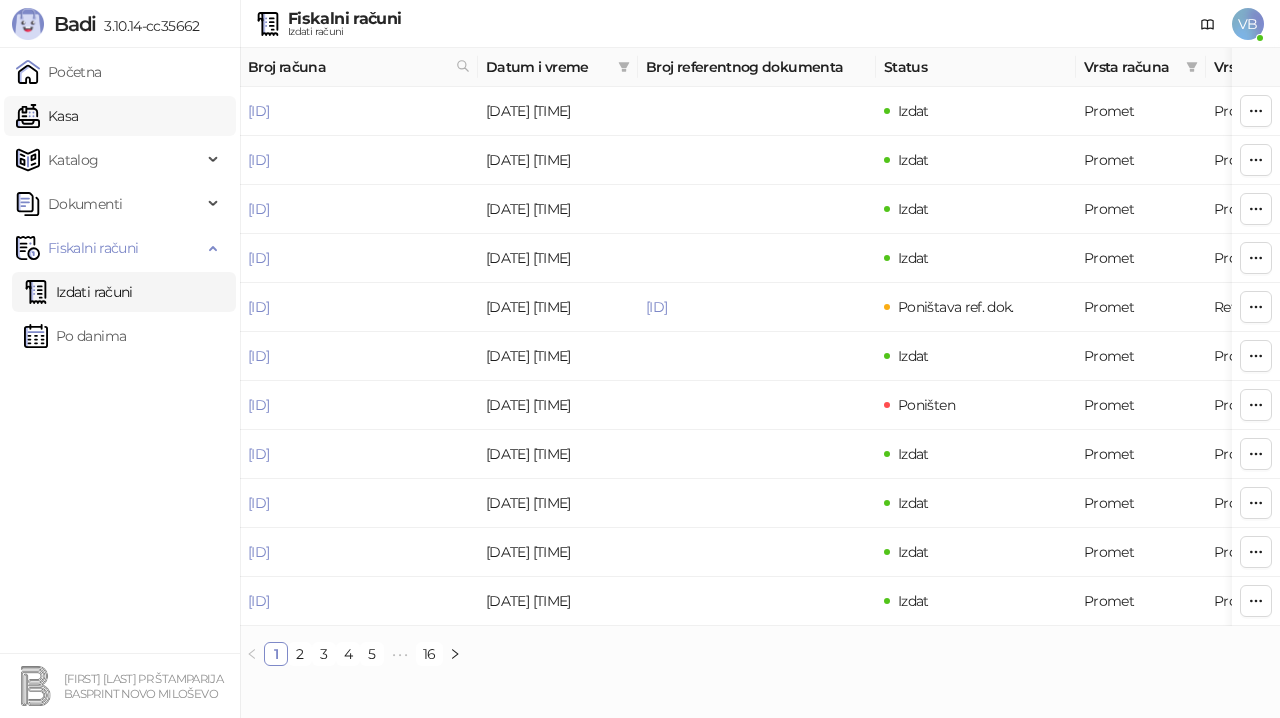 click on "Kasa" at bounding box center (47, 116) 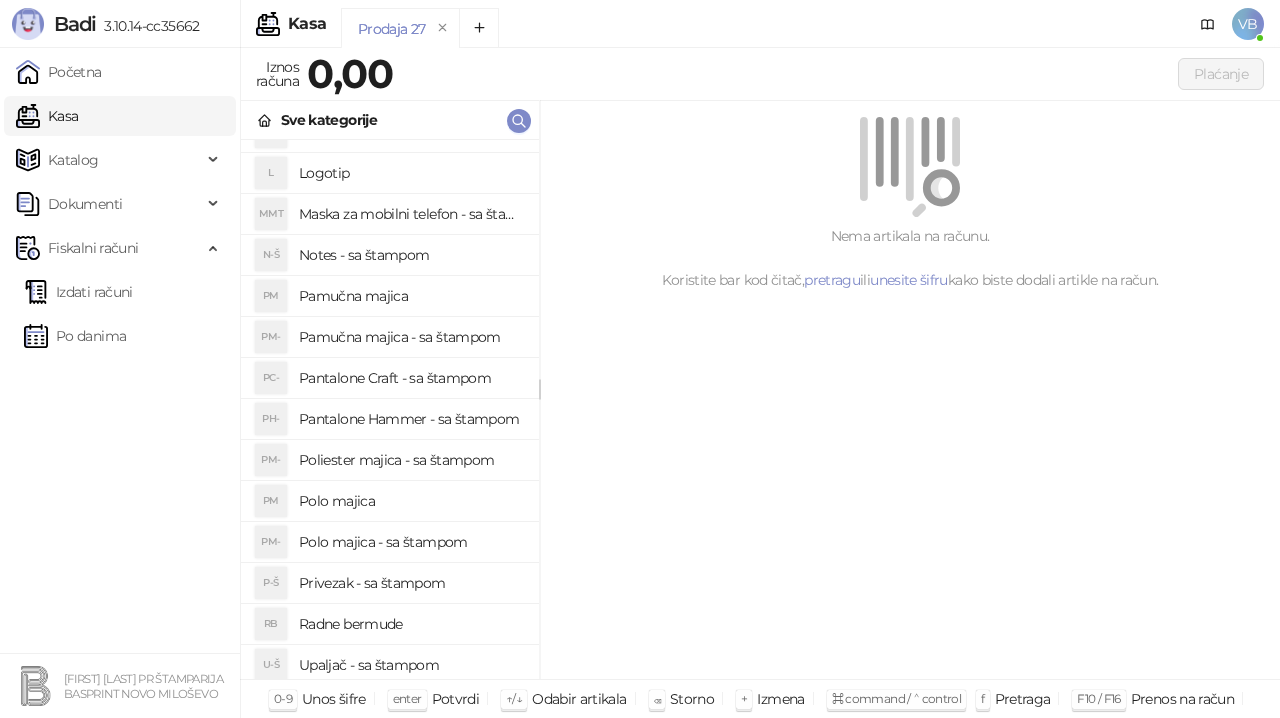 scroll, scrollTop: 255, scrollLeft: 0, axis: vertical 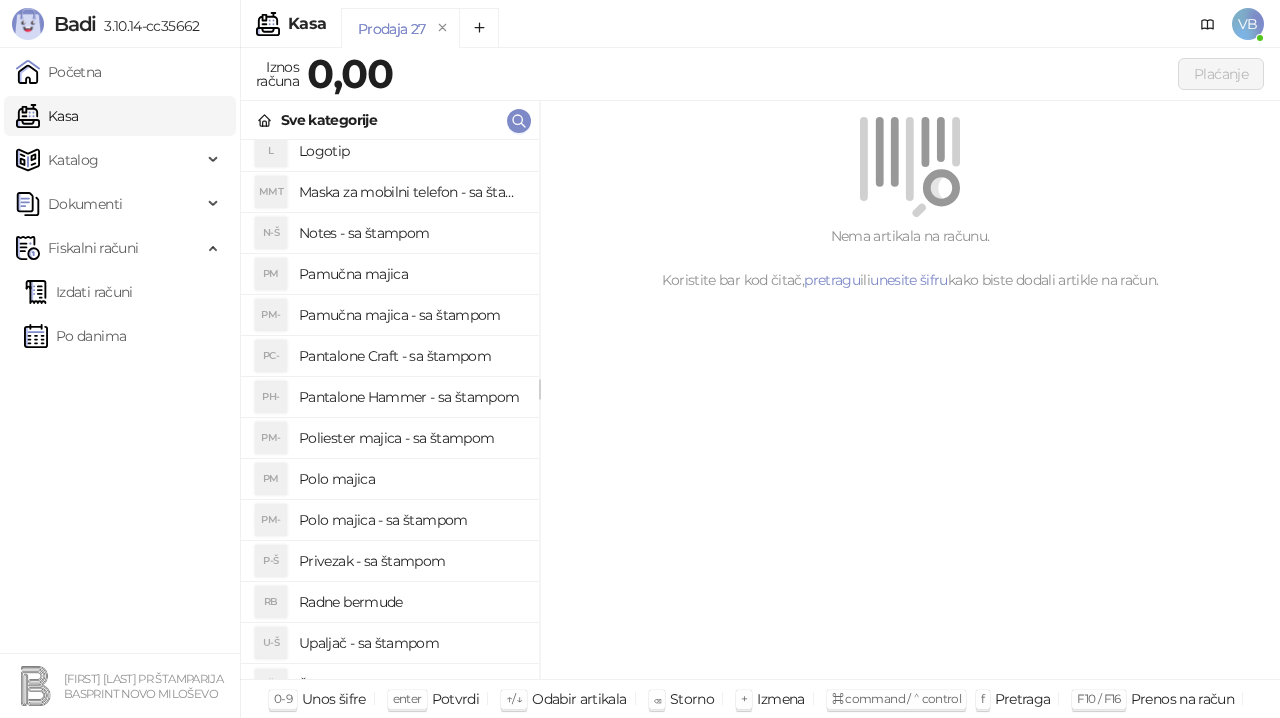 click on "Polo majica - sa štampom" at bounding box center [411, 520] 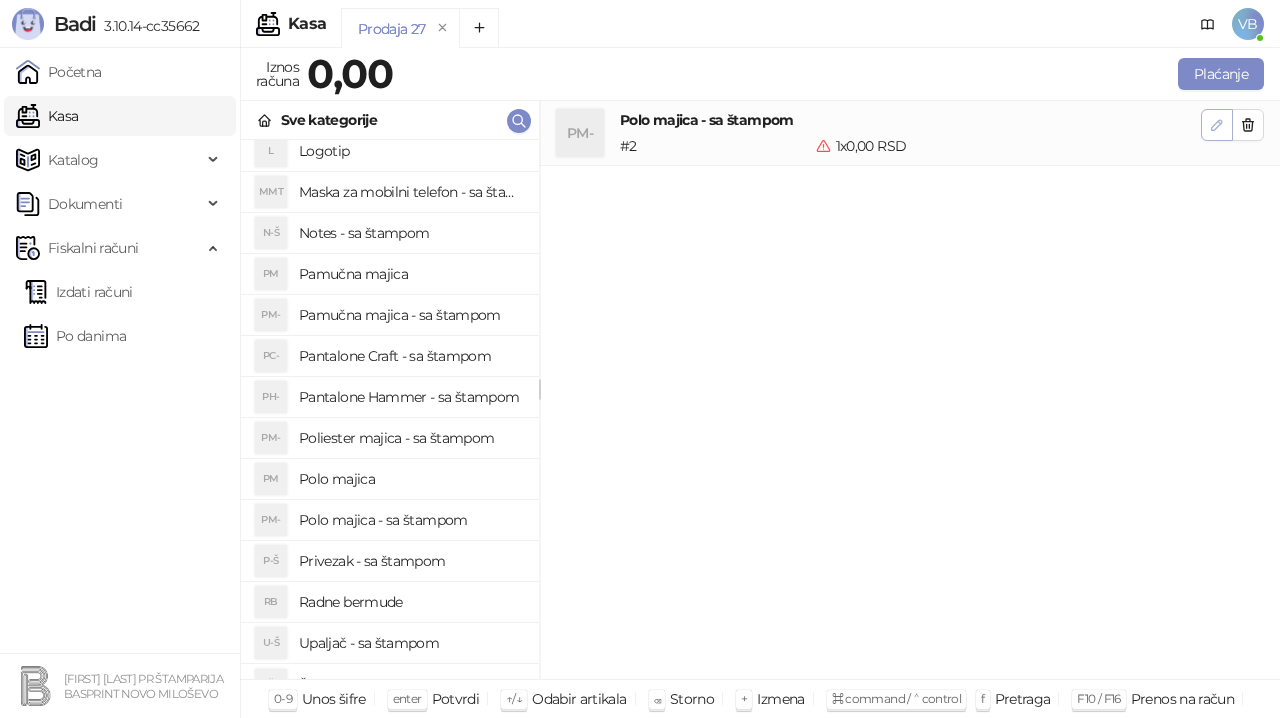 click 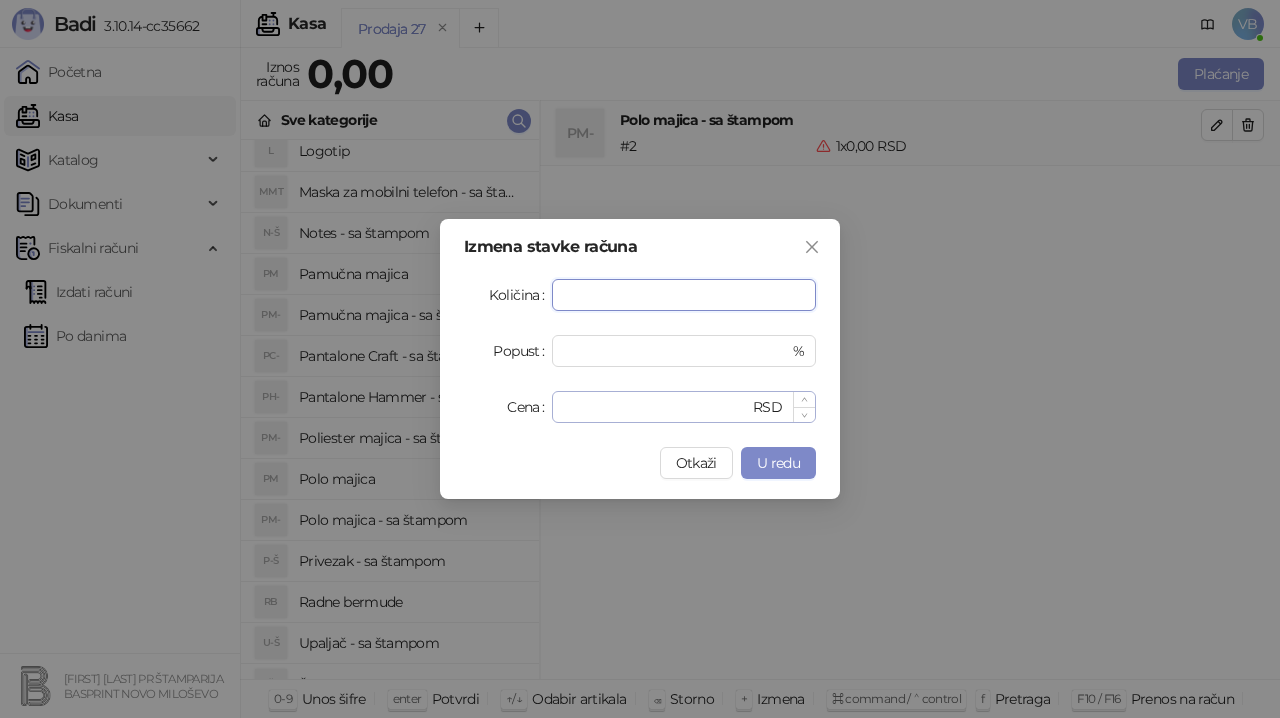 type on "*" 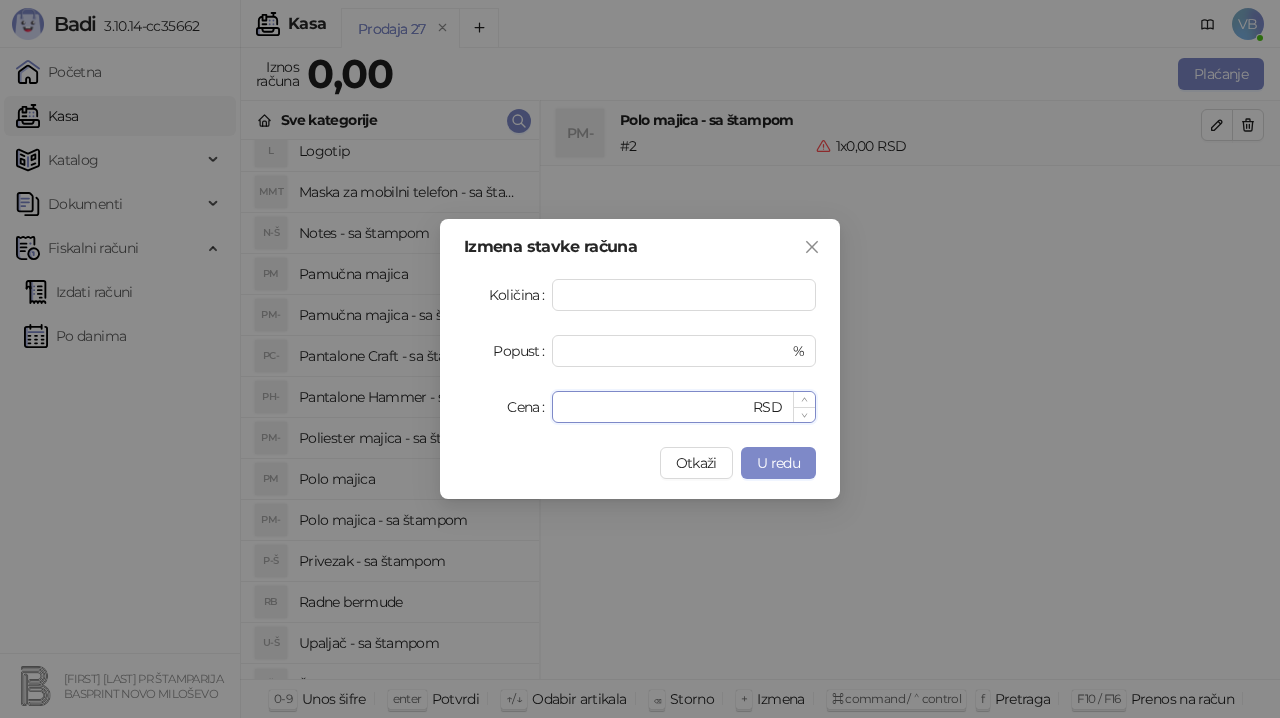 click on "*" at bounding box center [656, 407] 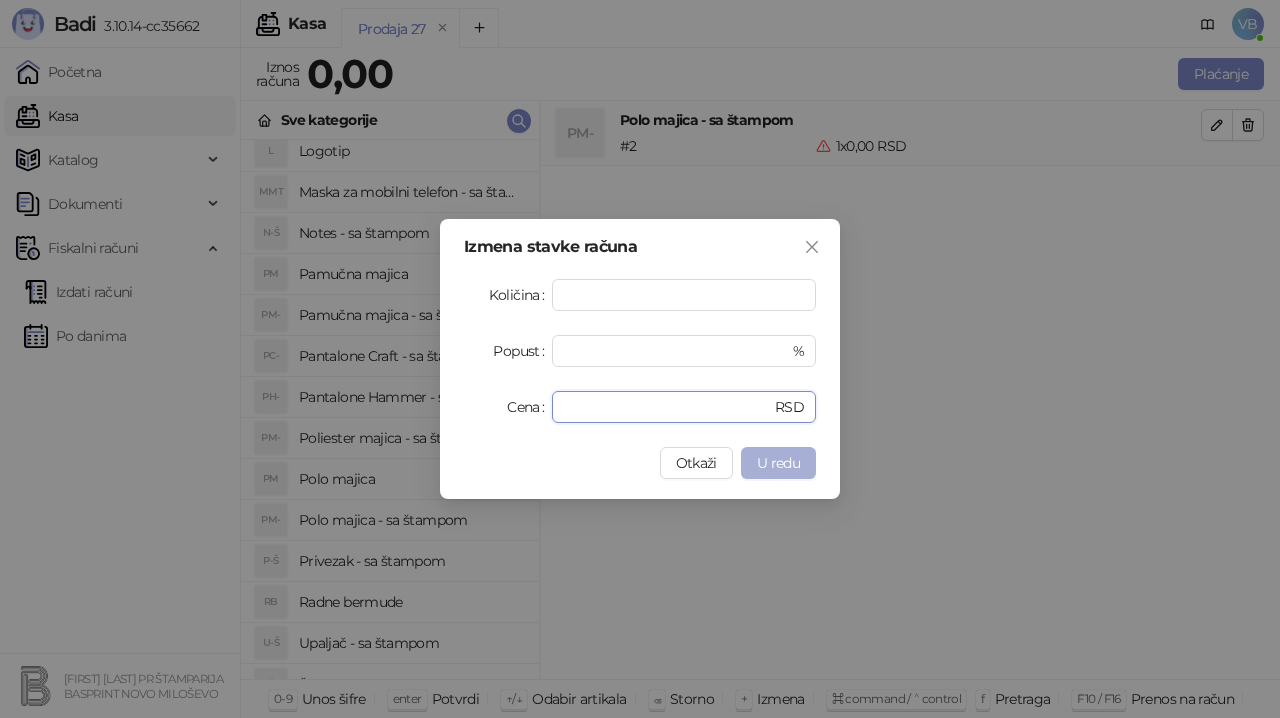 type on "****" 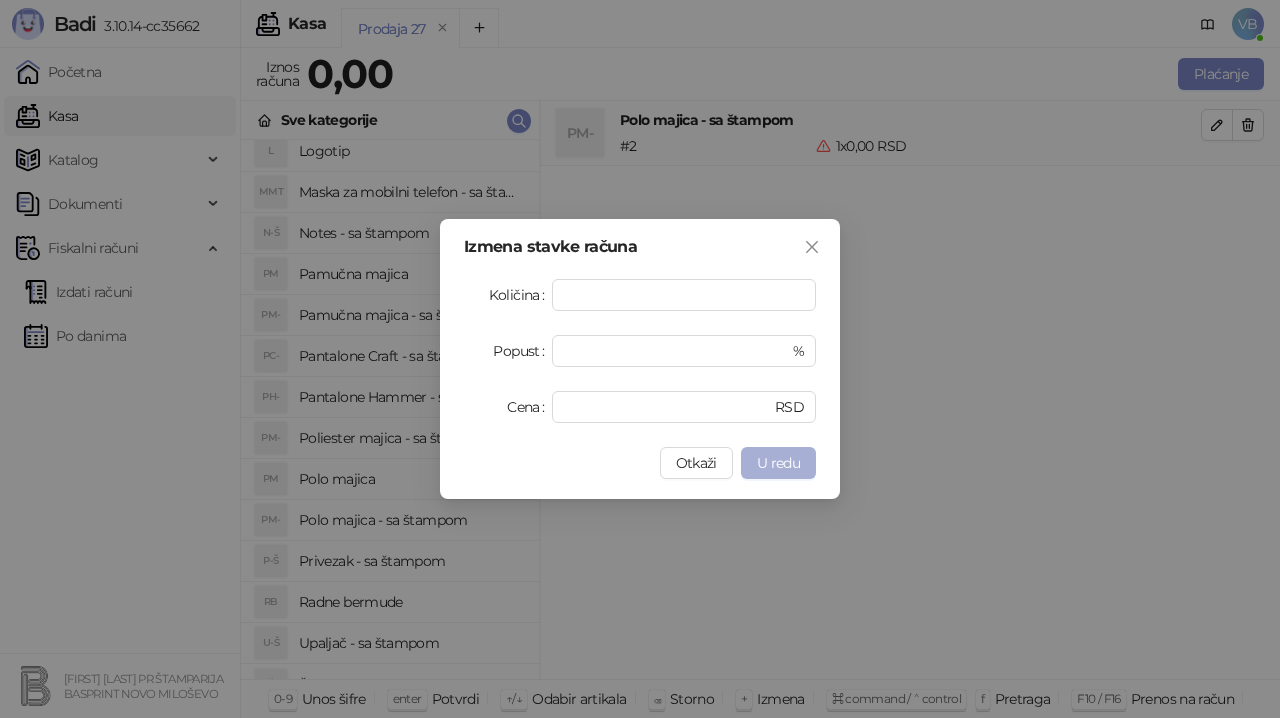 click on "U redu" at bounding box center [778, 463] 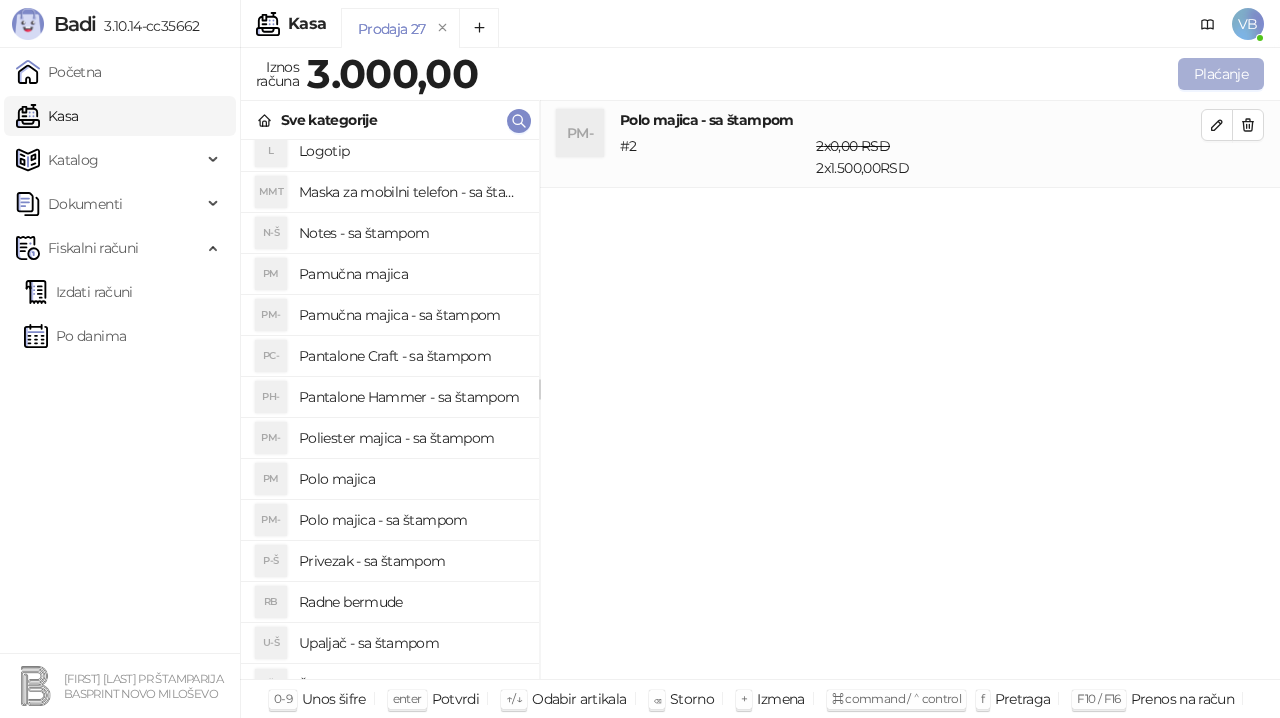 click on "Plaćanje" at bounding box center (1221, 74) 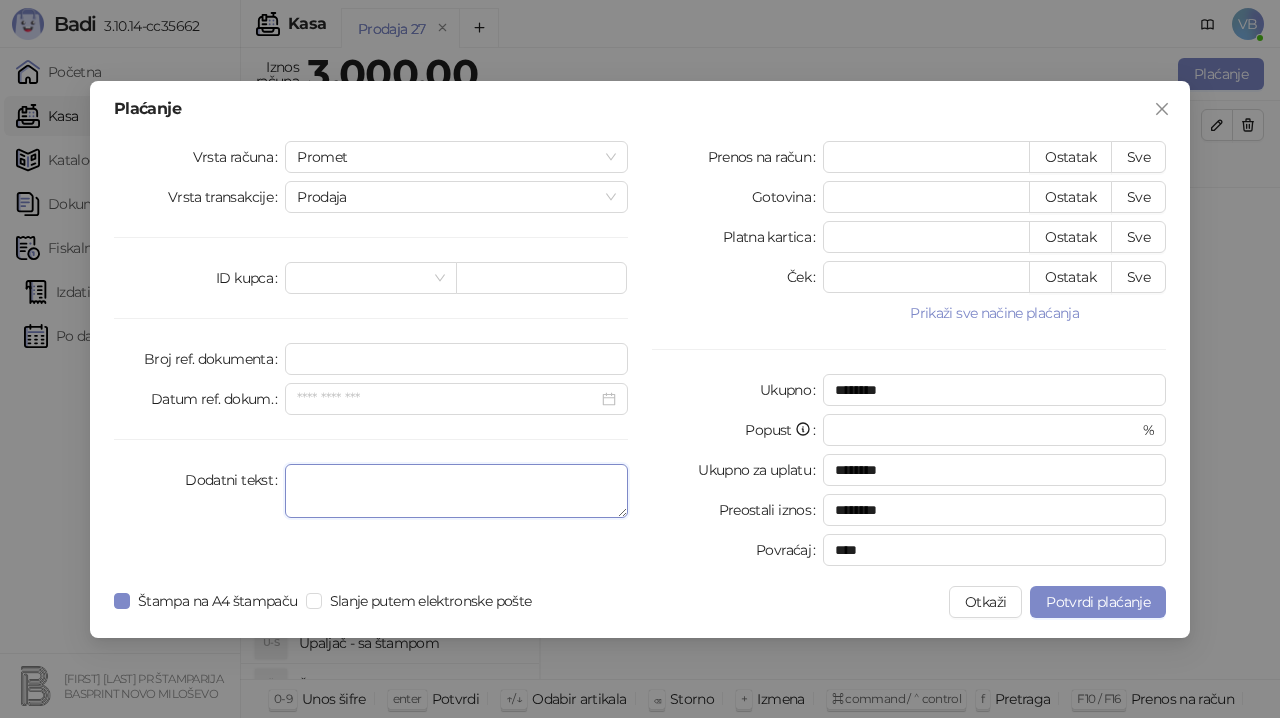 click on "Dodatni tekst" at bounding box center [456, 491] 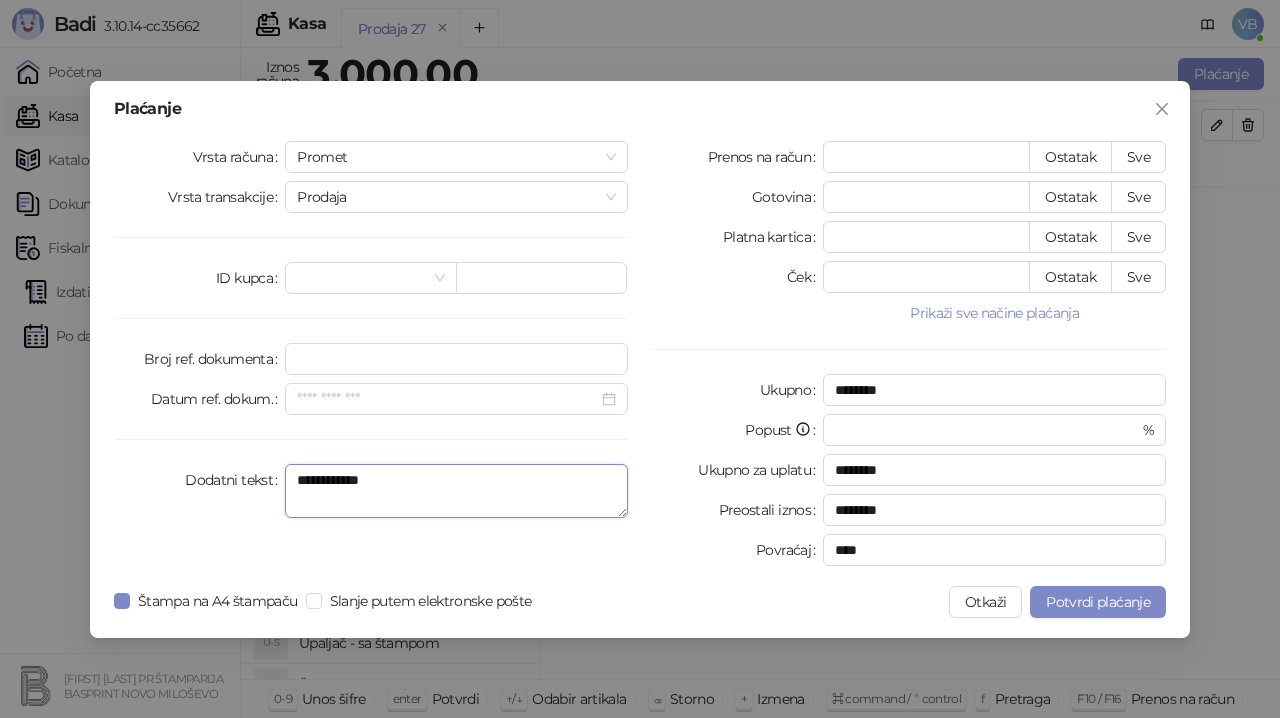 type on "**********" 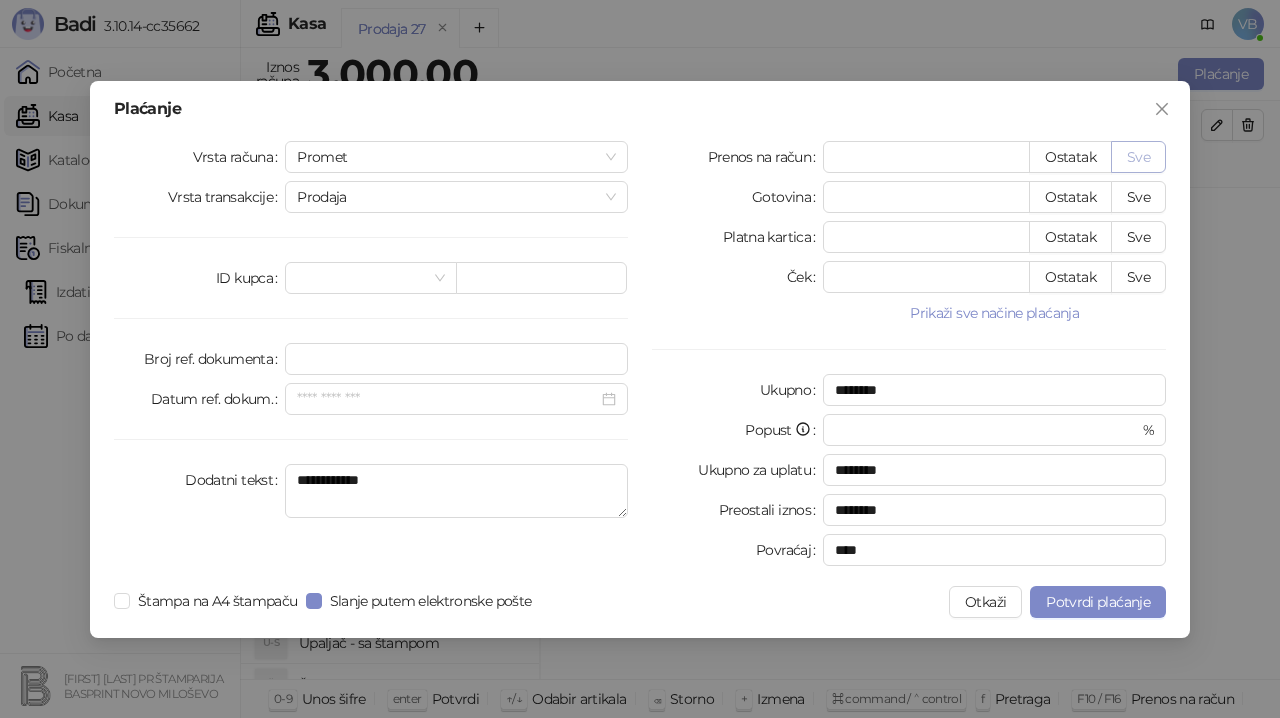 click on "Sve" at bounding box center (1138, 157) 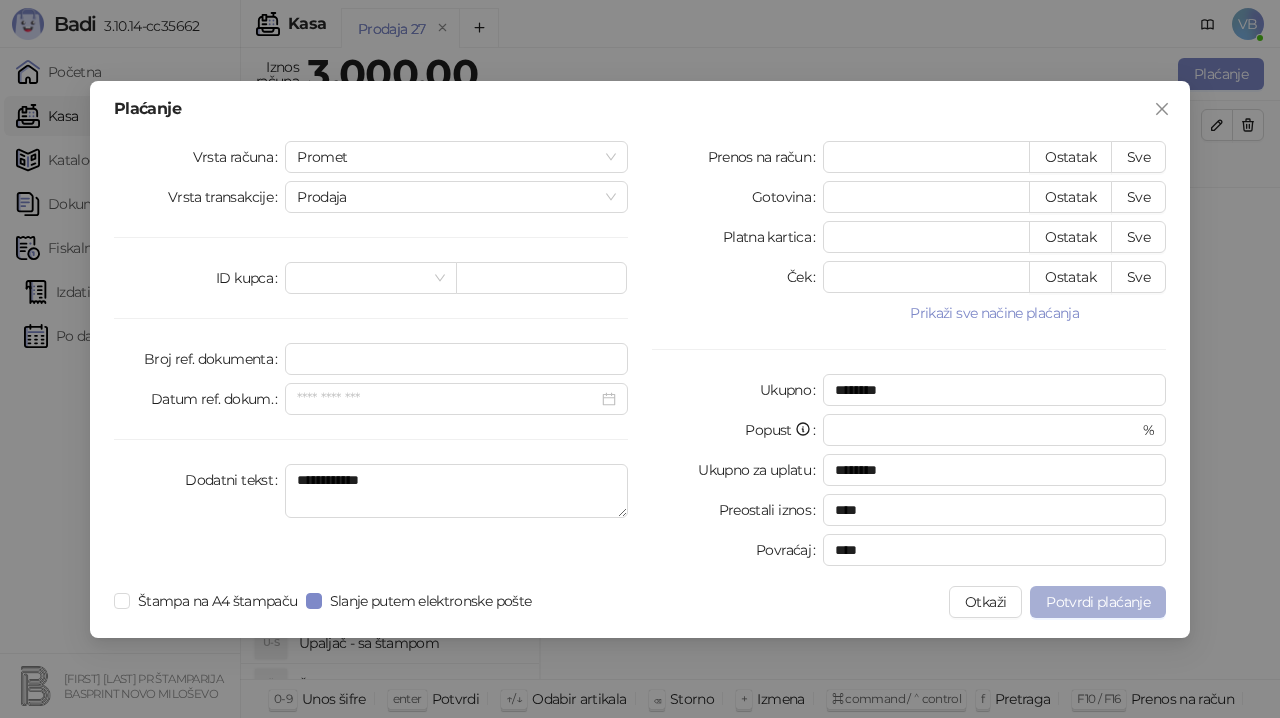click on "Potvrdi plaćanje" at bounding box center (1098, 602) 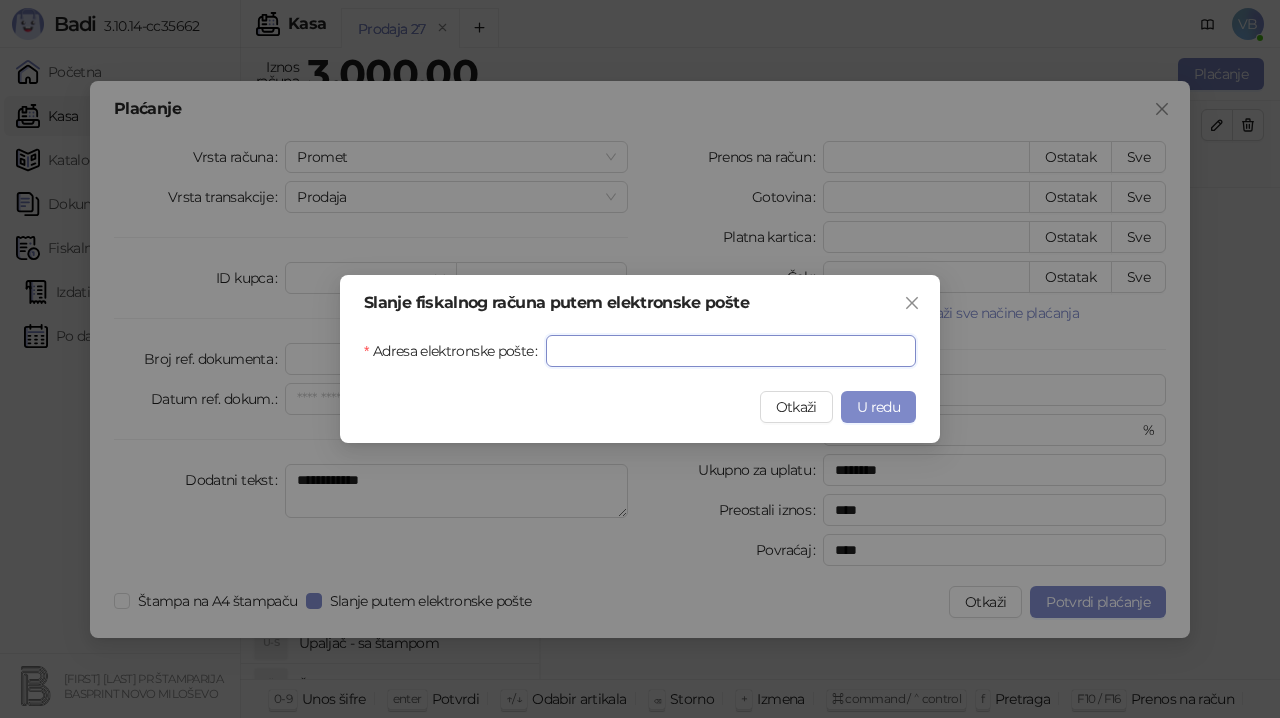 click on "Adresa elektronske pošte" at bounding box center (731, 351) 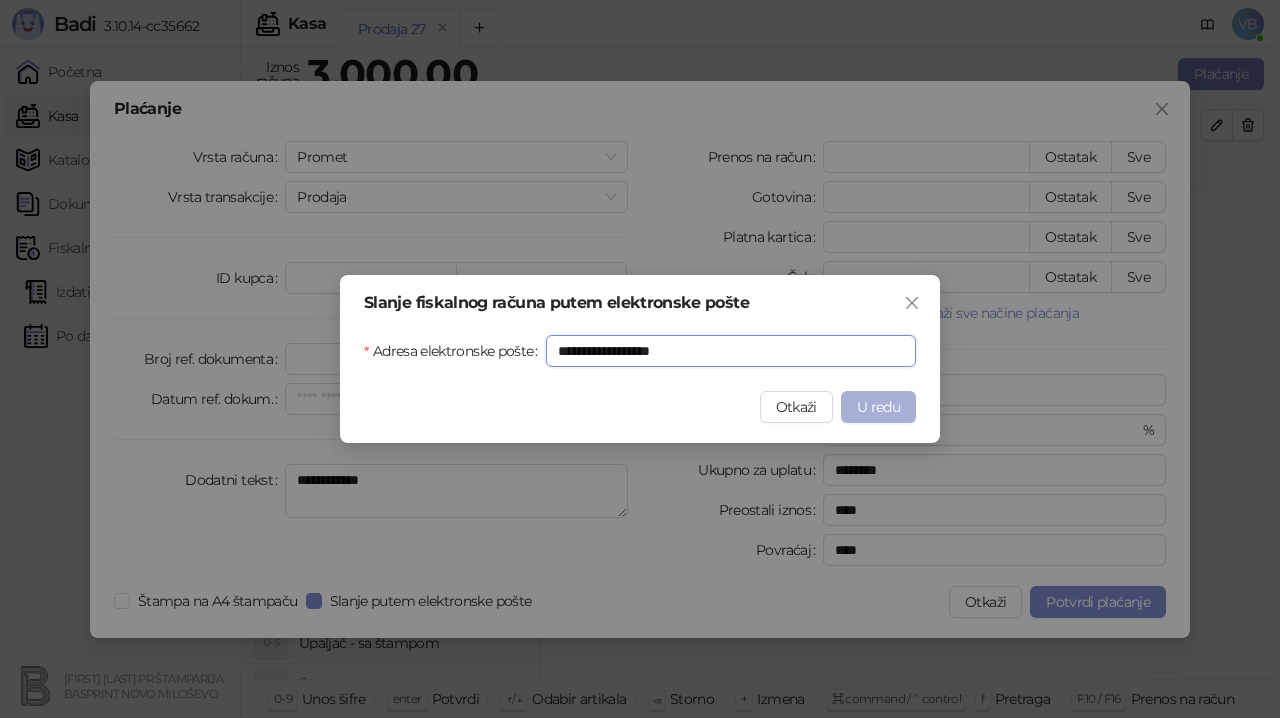 type on "**********" 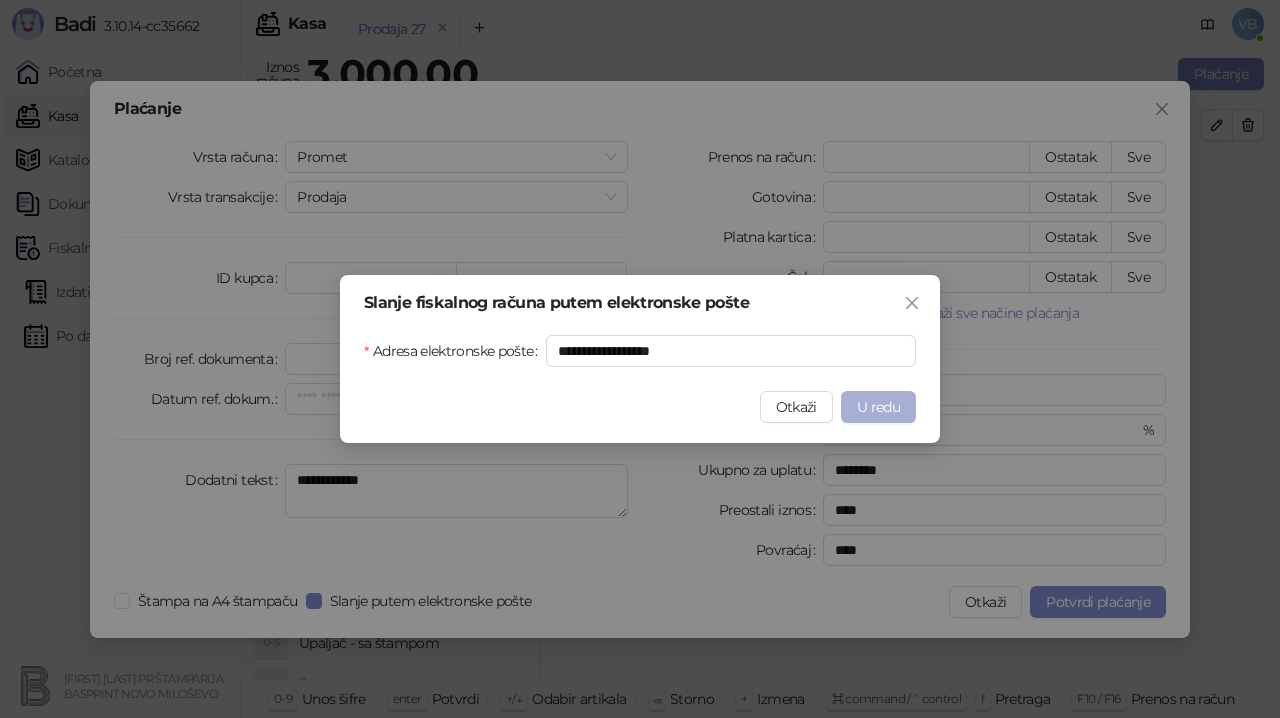 click on "U redu" at bounding box center (878, 407) 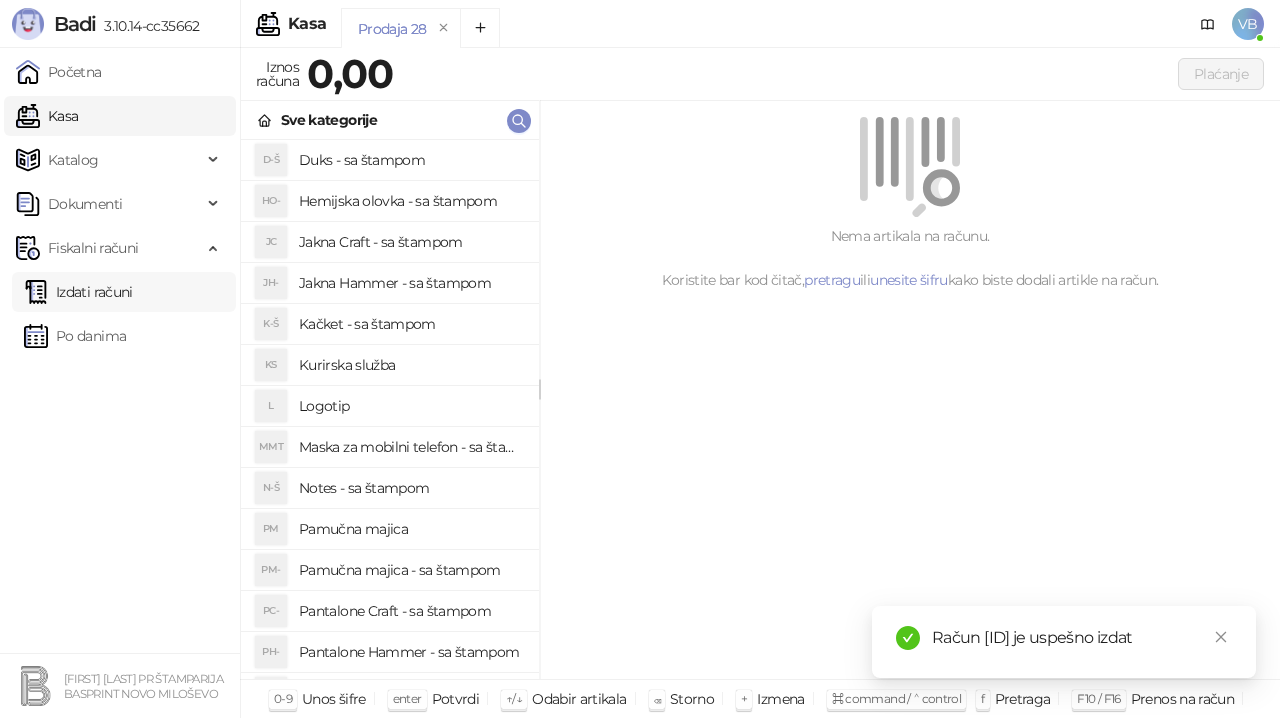 click on "Izdati računi" at bounding box center (78, 292) 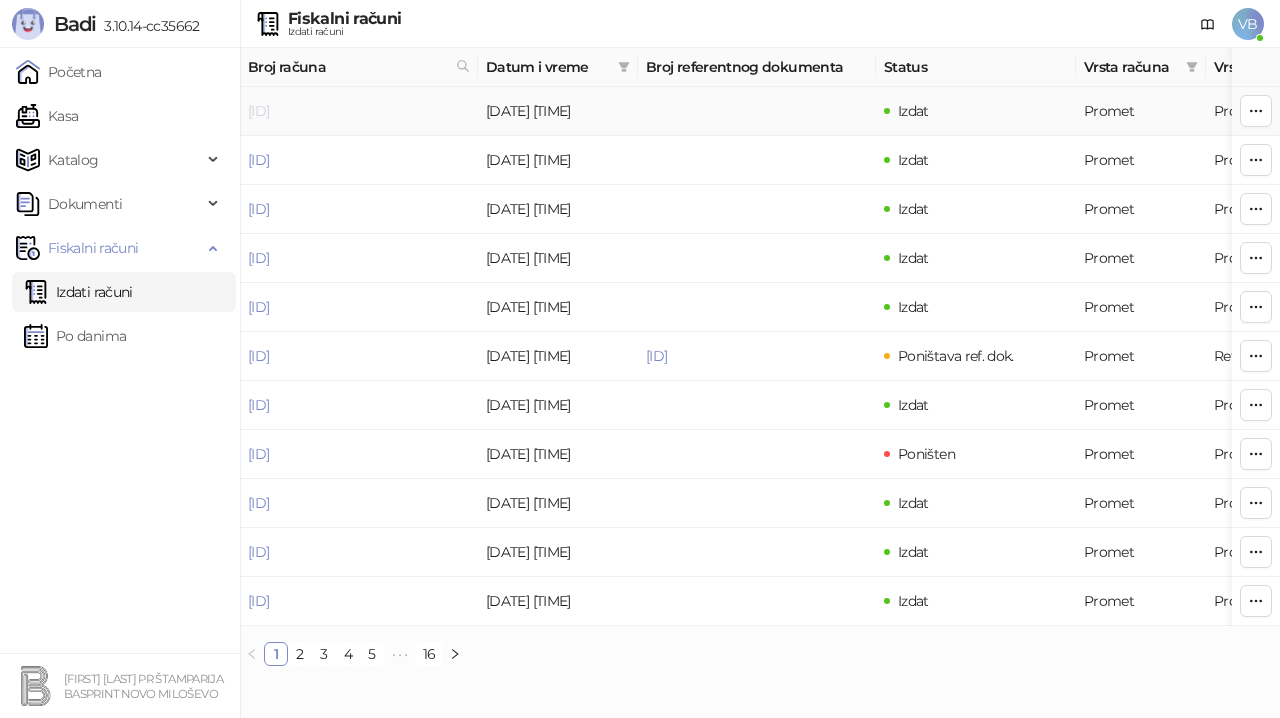 click on "[ID]" at bounding box center (258, 111) 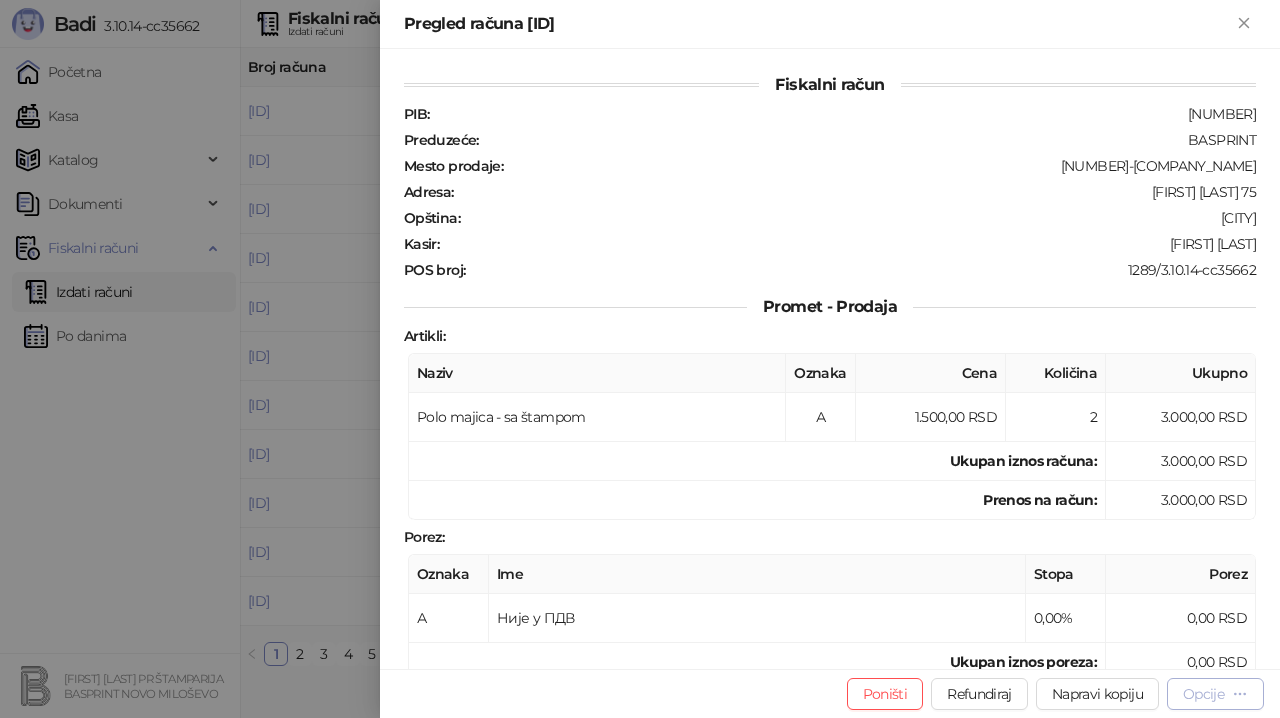 click on "Opcije" at bounding box center (1203, 694) 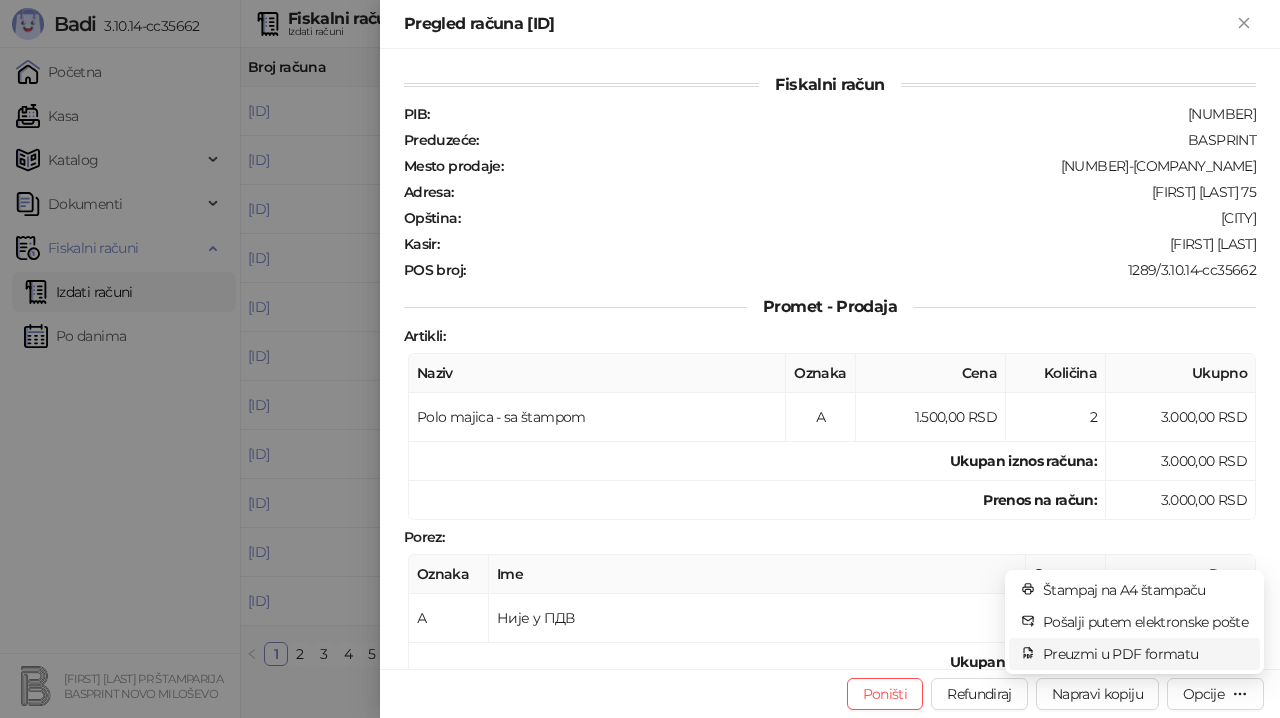 click on "Preuzmi u PDF formatu" at bounding box center [1145, 654] 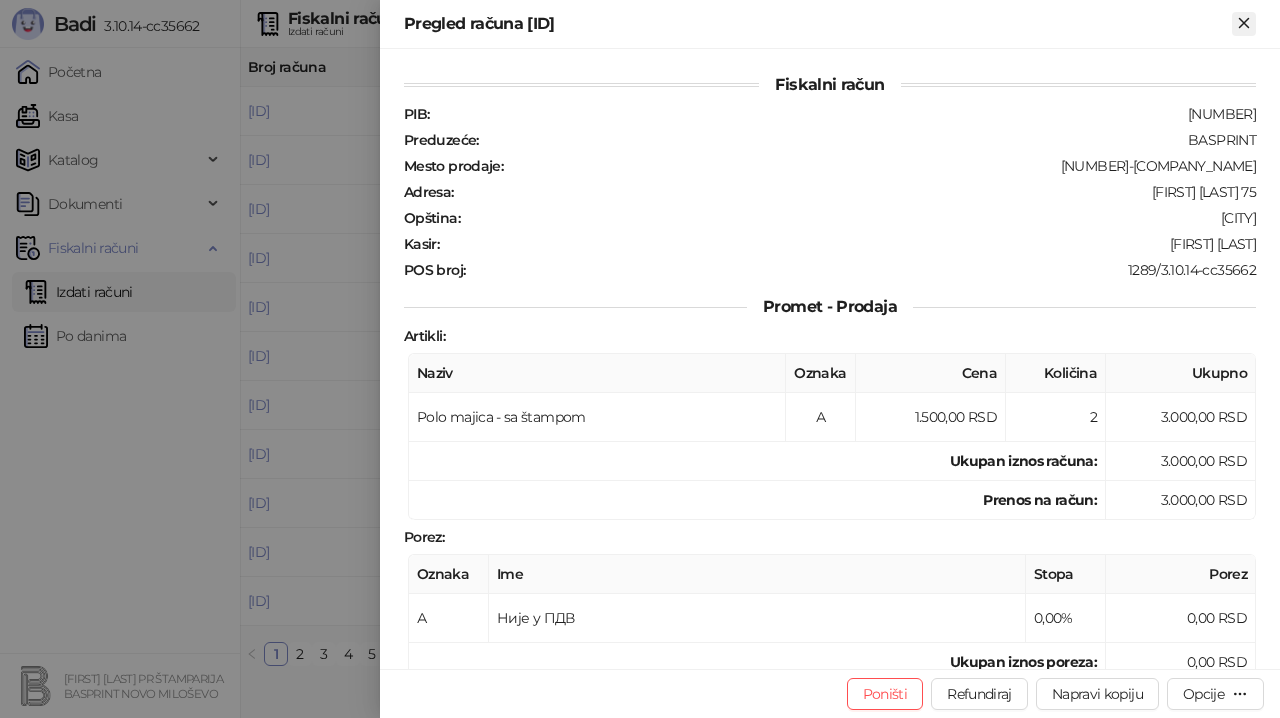click 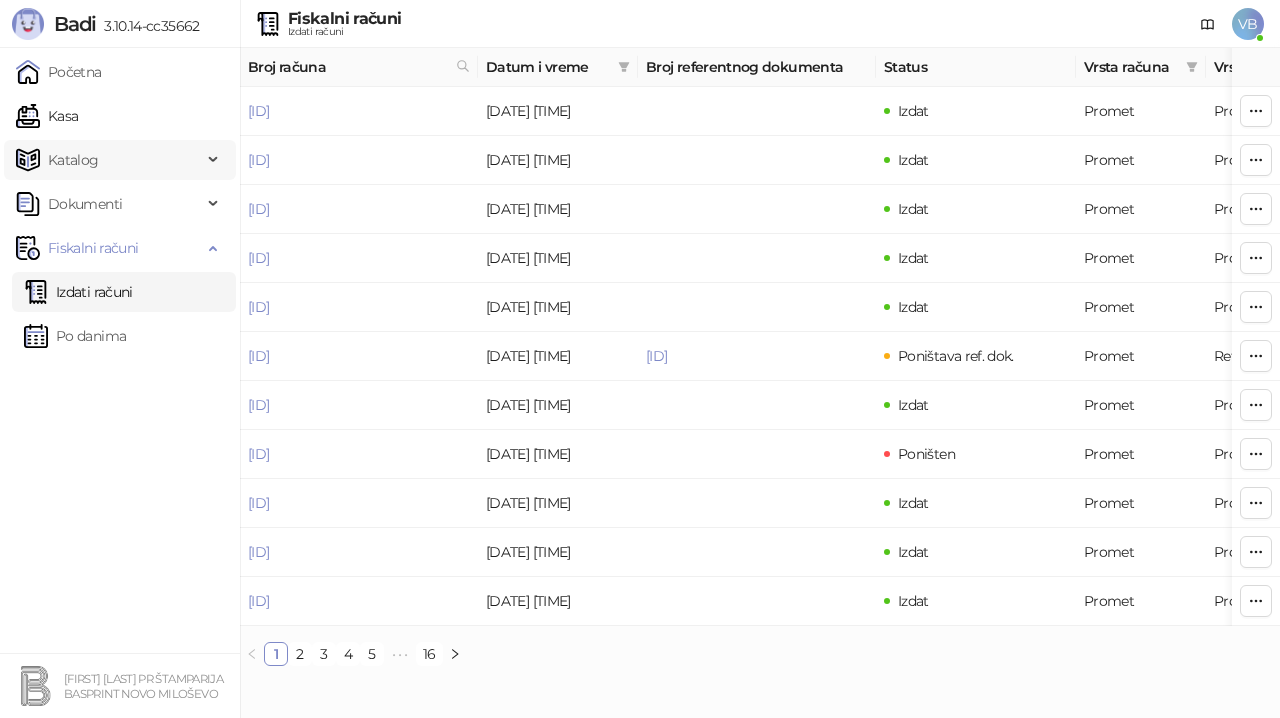 drag, startPoint x: 93, startPoint y: 110, endPoint x: 166, endPoint y: 161, distance: 89.050545 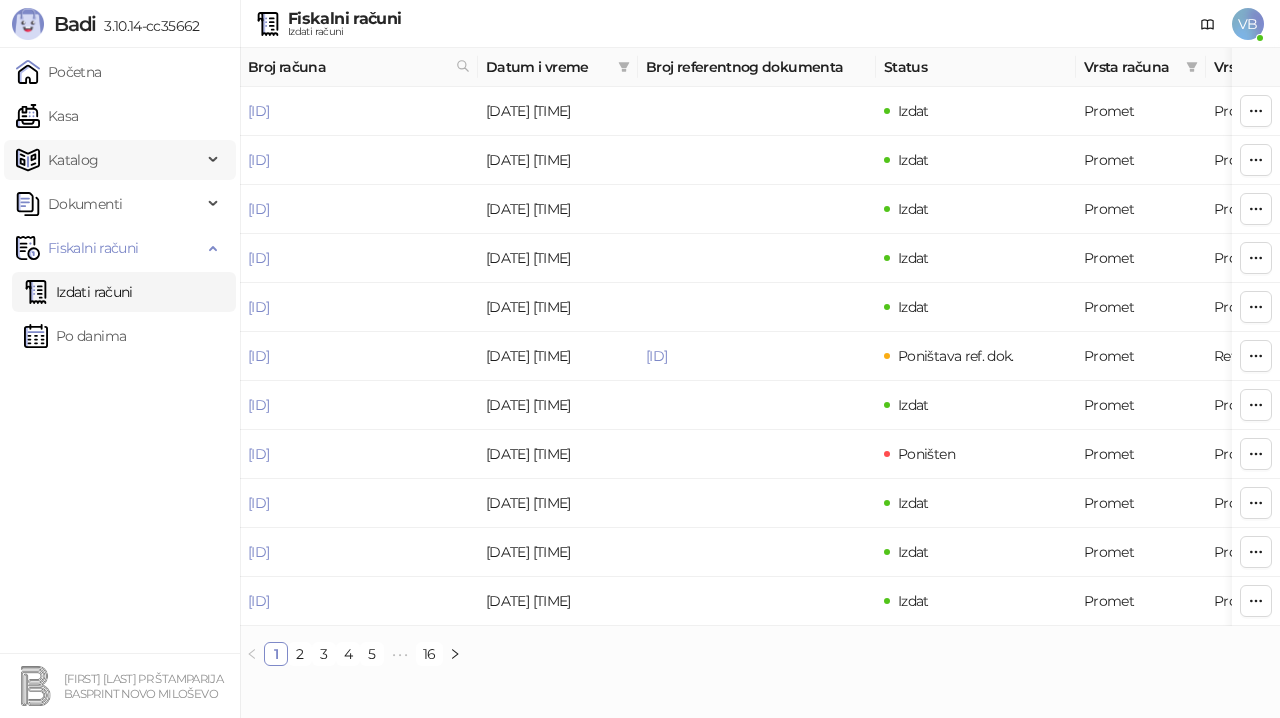 click on "Kasa" at bounding box center [47, 116] 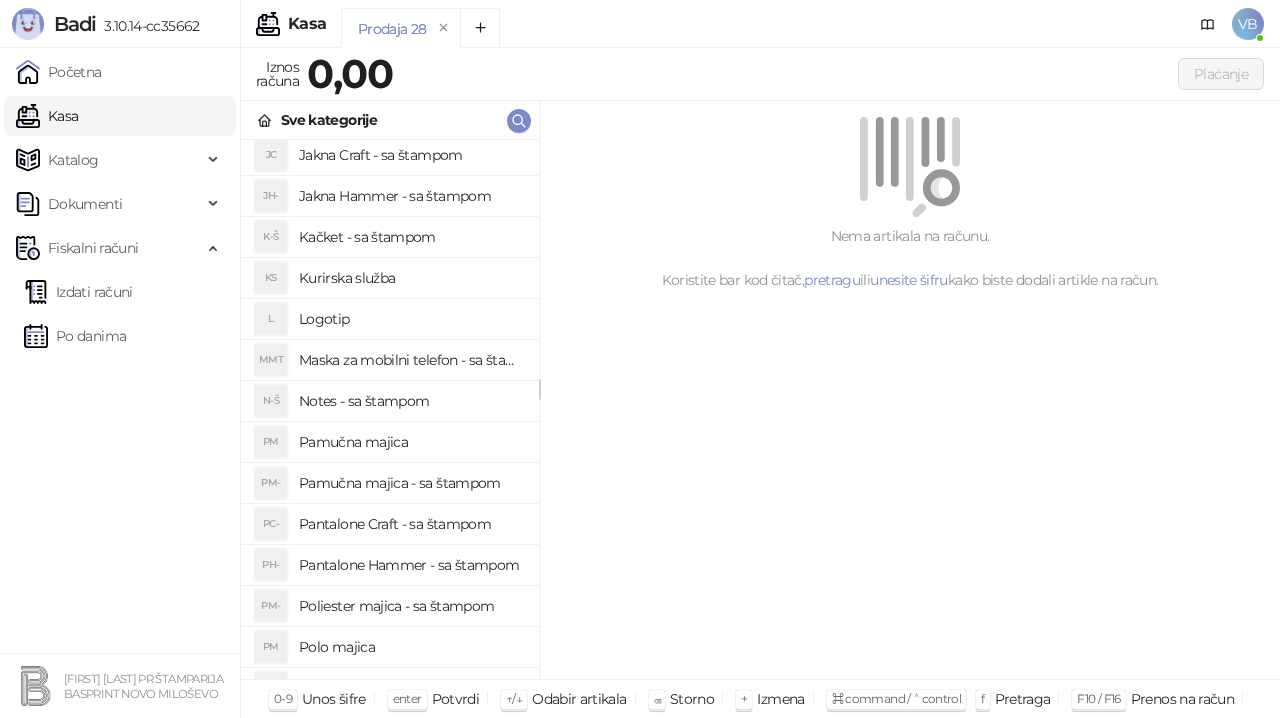 scroll, scrollTop: 86, scrollLeft: 0, axis: vertical 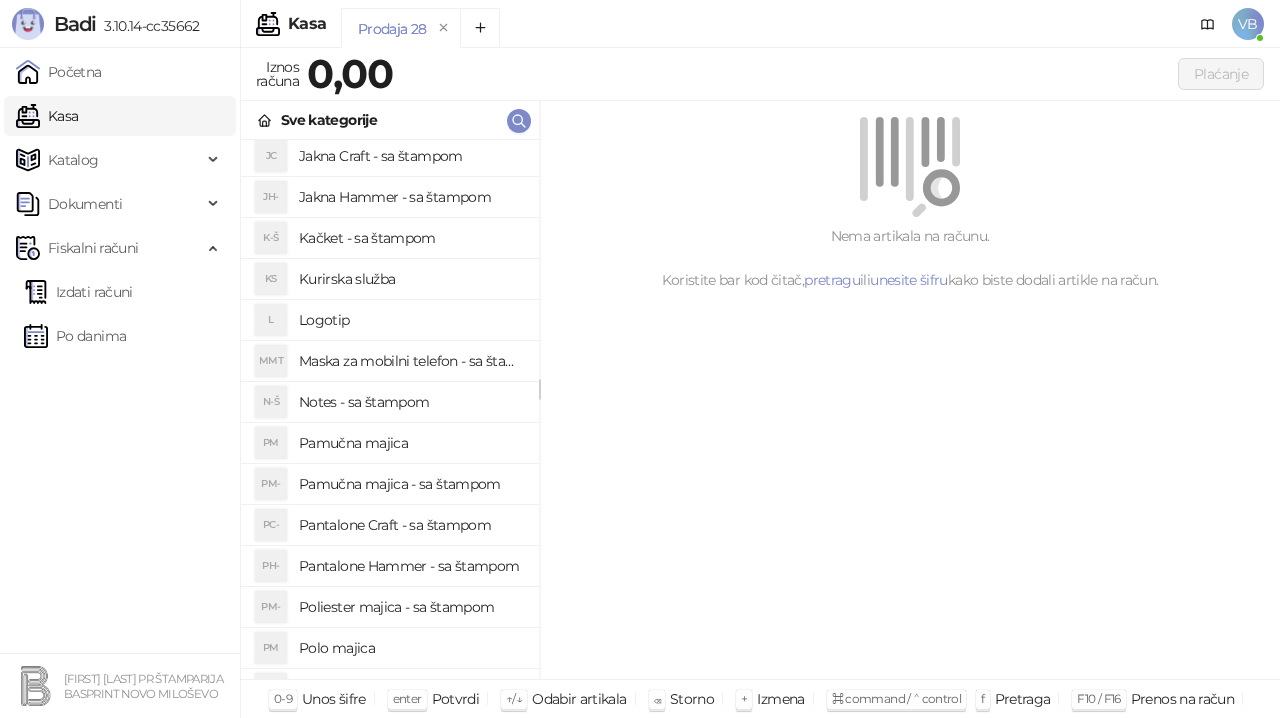 click on "Pamučna majica - sa štampom" at bounding box center (411, 484) 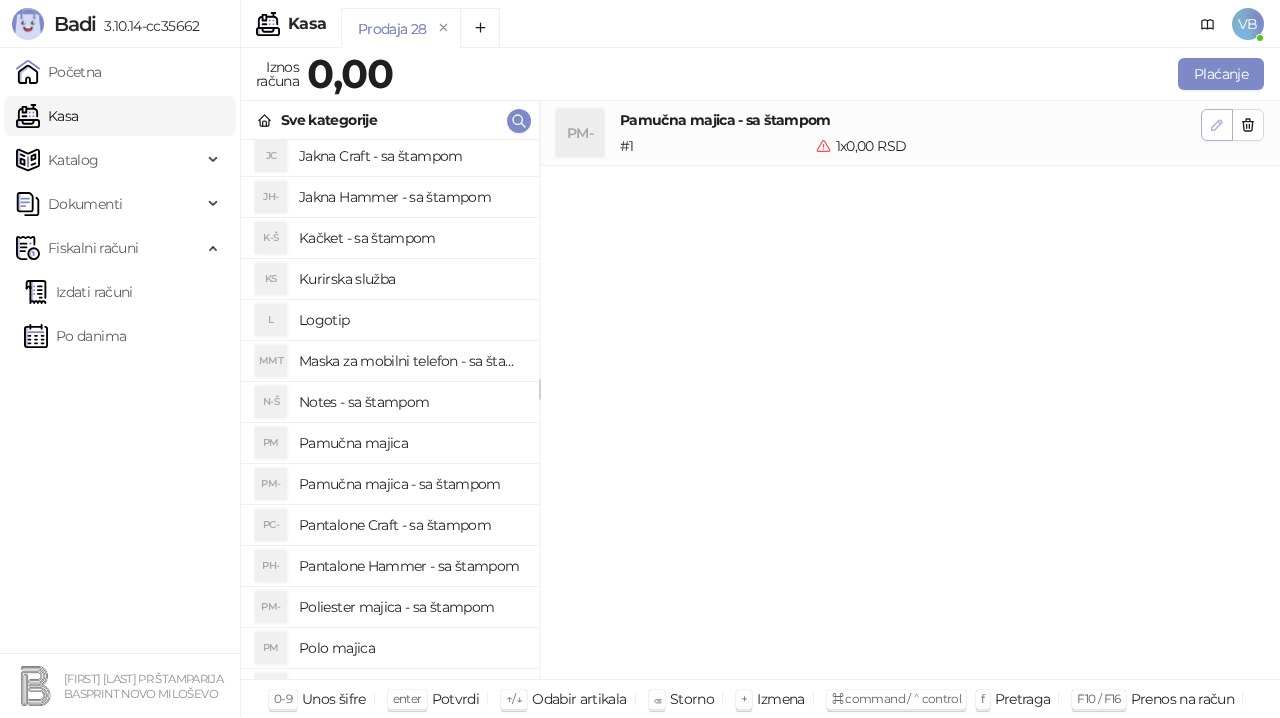 click 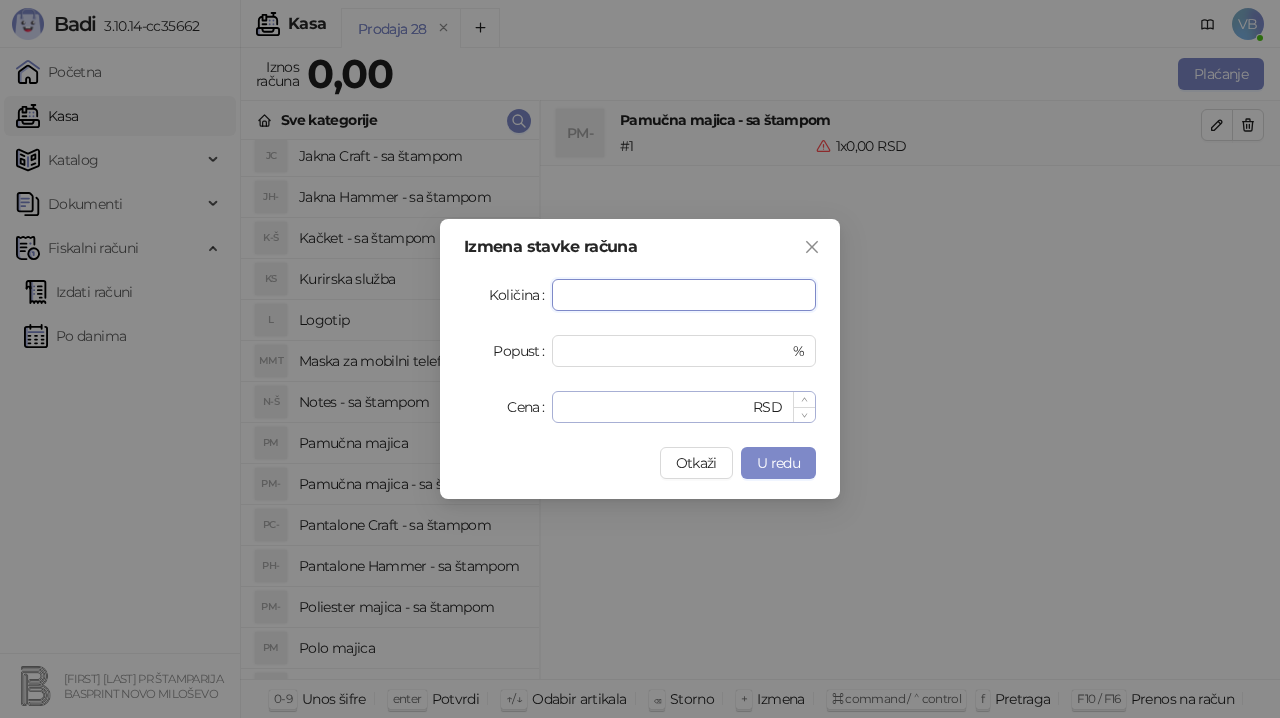 type on "**" 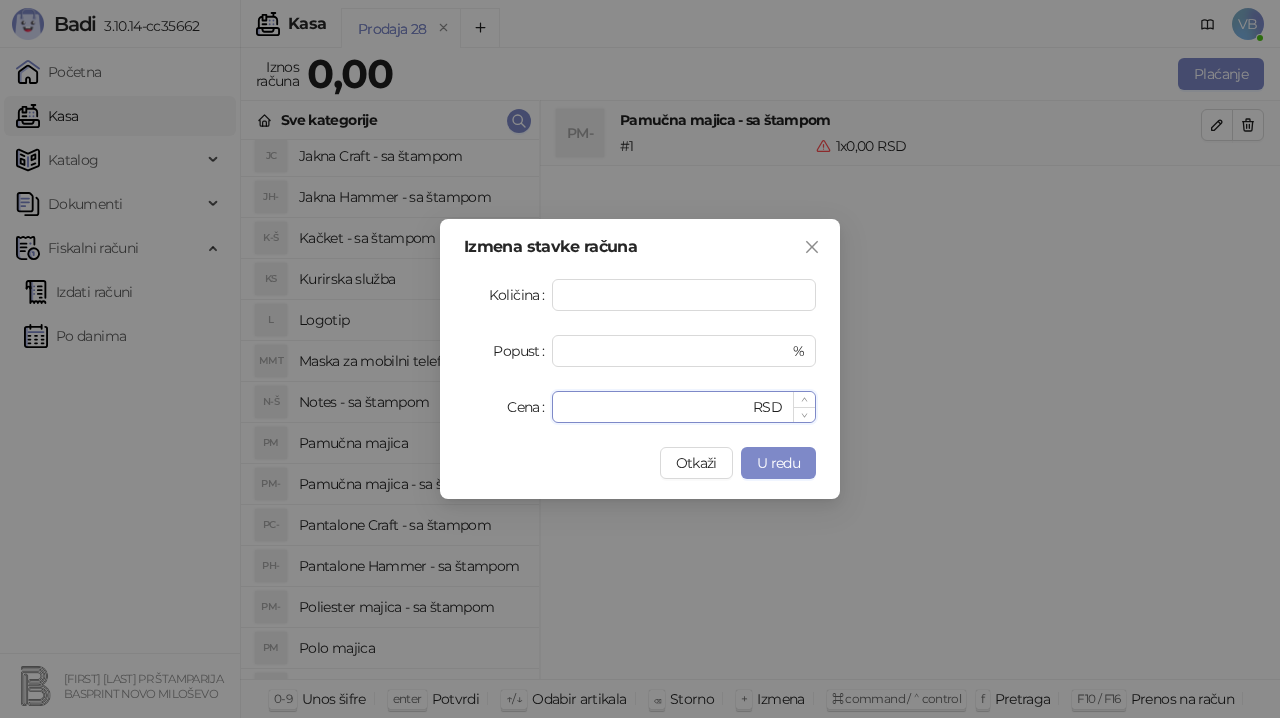 click on "*" at bounding box center [656, 407] 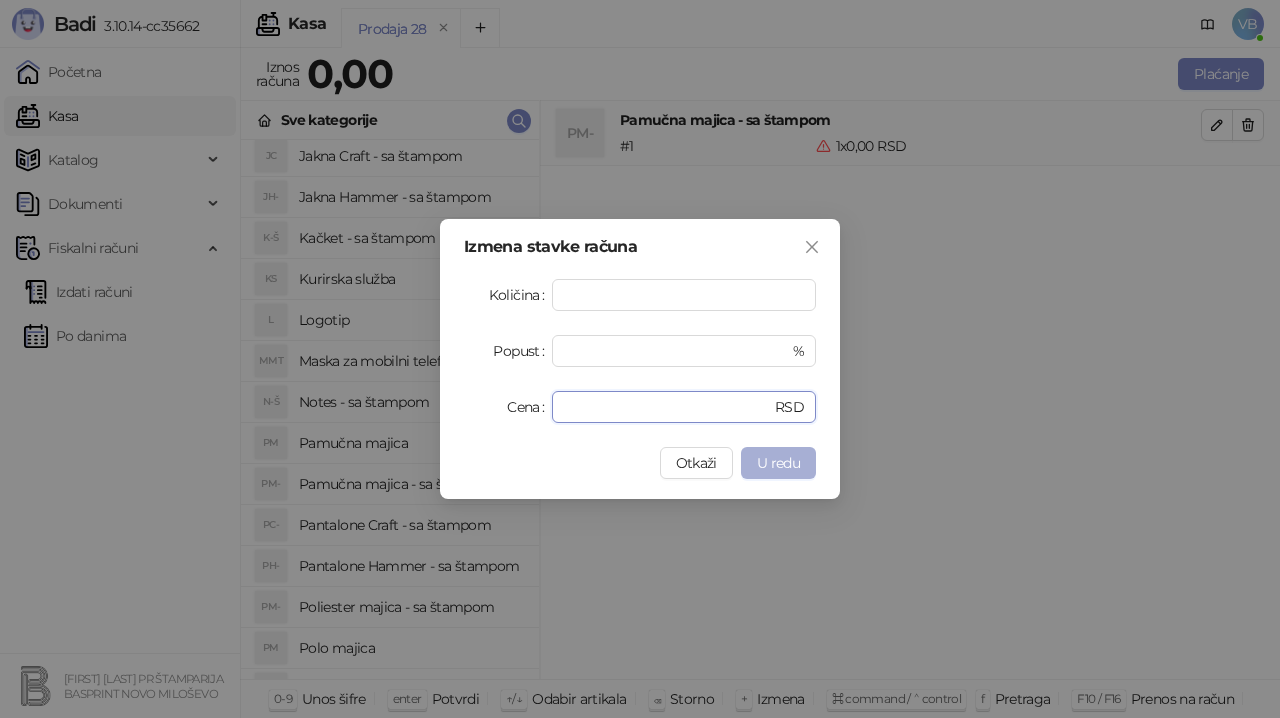 type on "***" 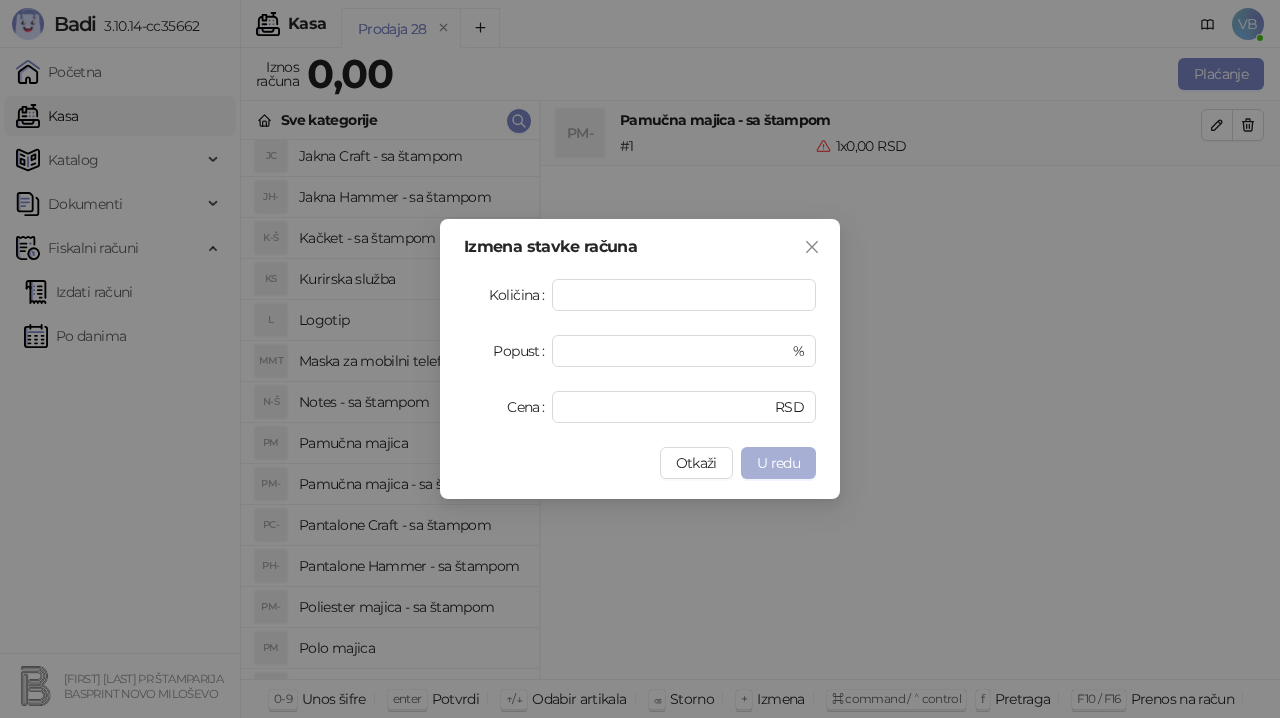 click on "U redu" at bounding box center [778, 463] 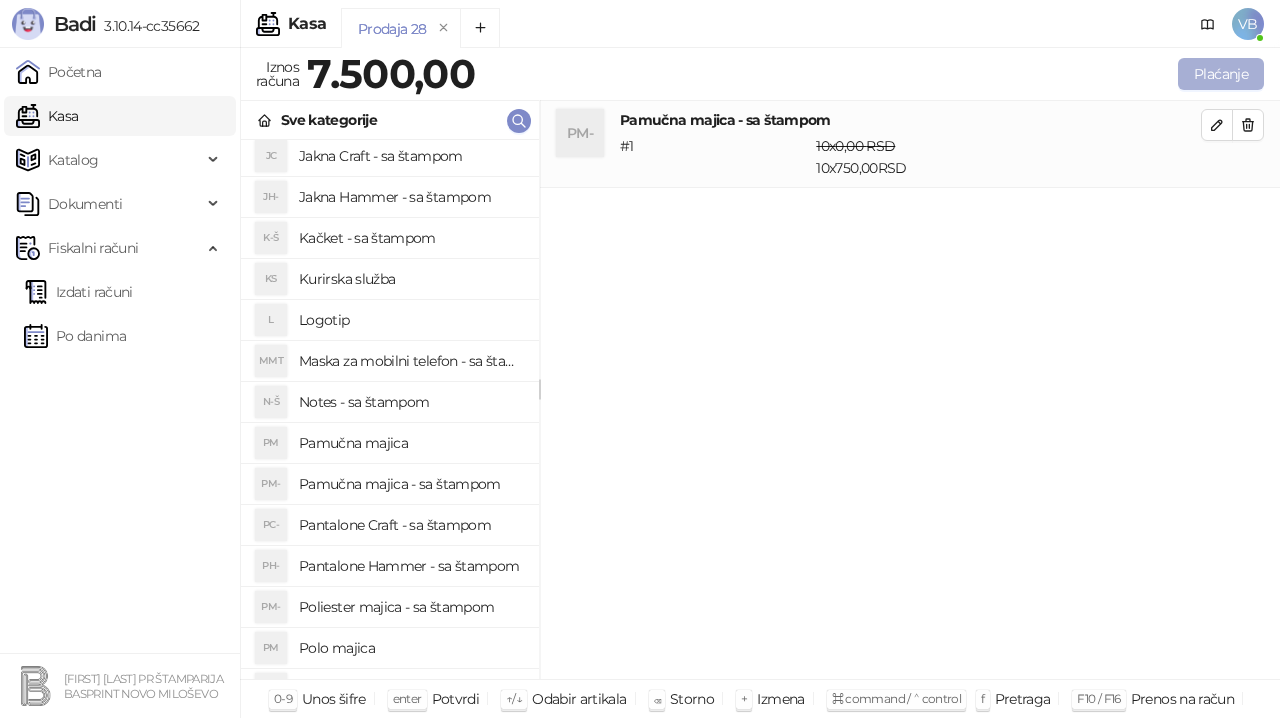 click on "Plaćanje" at bounding box center [1221, 74] 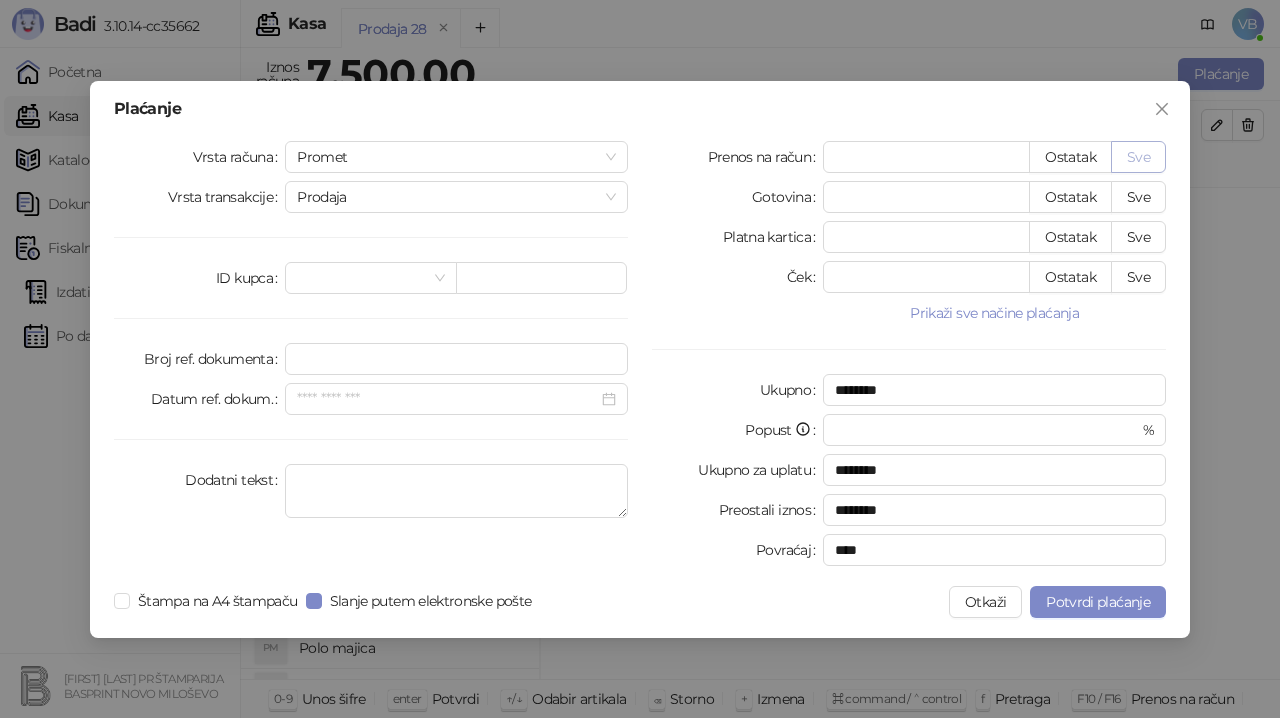 click on "Sve" at bounding box center (1138, 157) 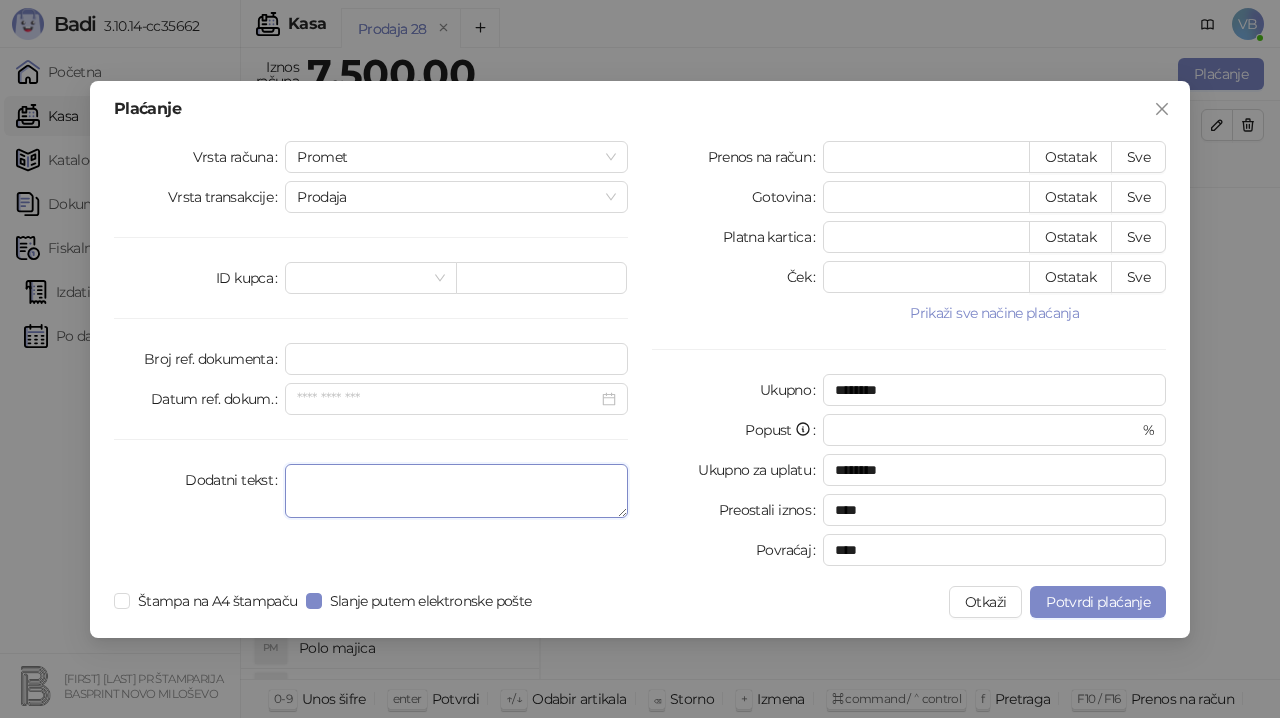 click on "Dodatni tekst" at bounding box center [456, 491] 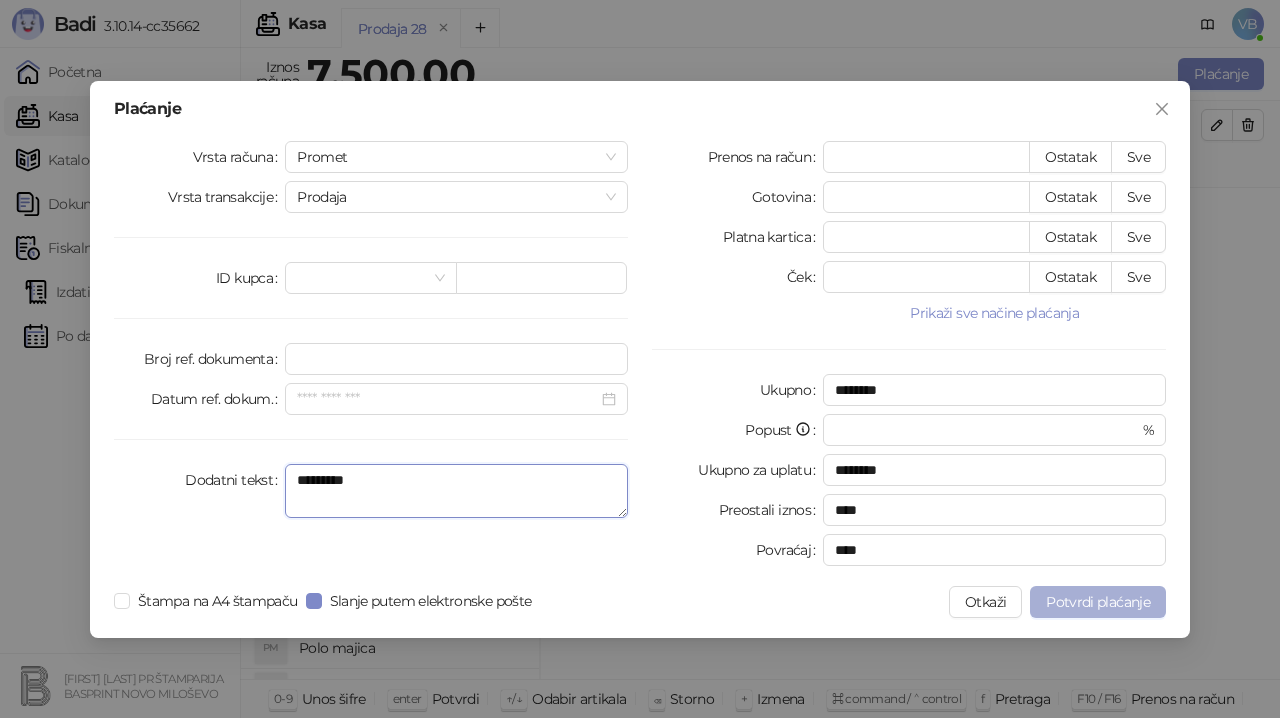 type on "*********" 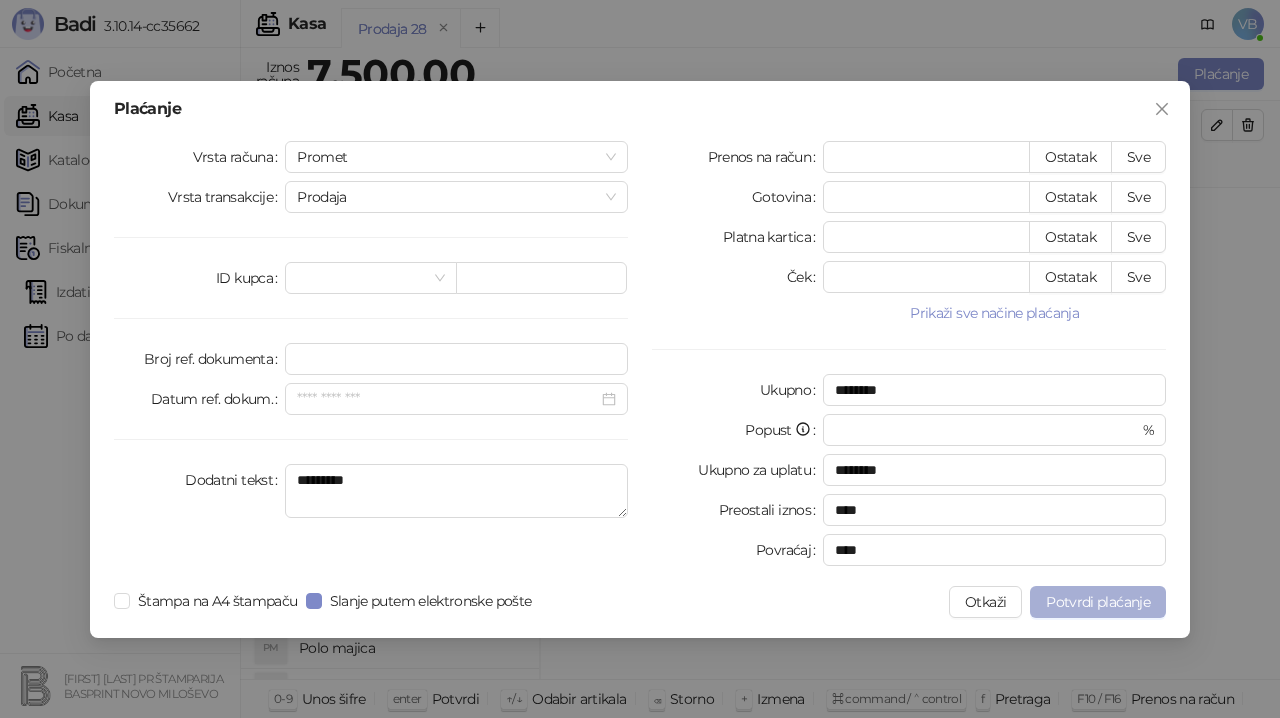 click on "Potvrdi plaćanje" at bounding box center [1098, 602] 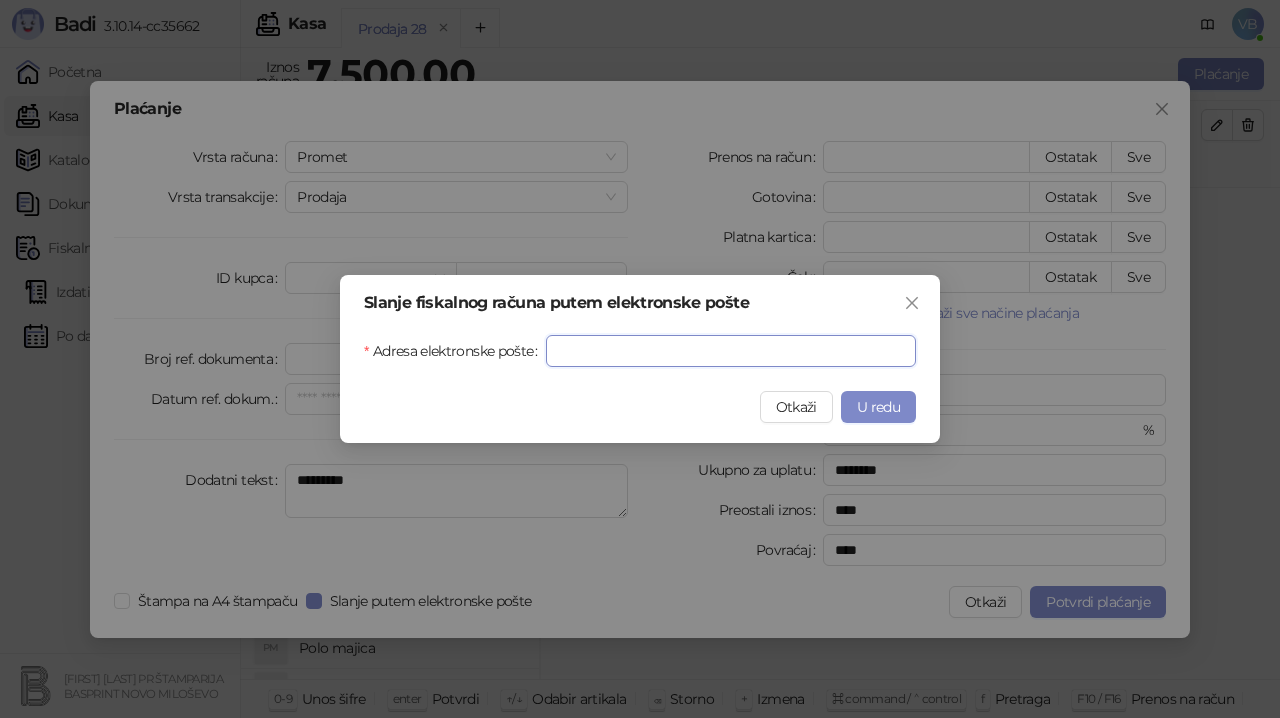 click on "Adresa elektronske pošte" at bounding box center (731, 351) 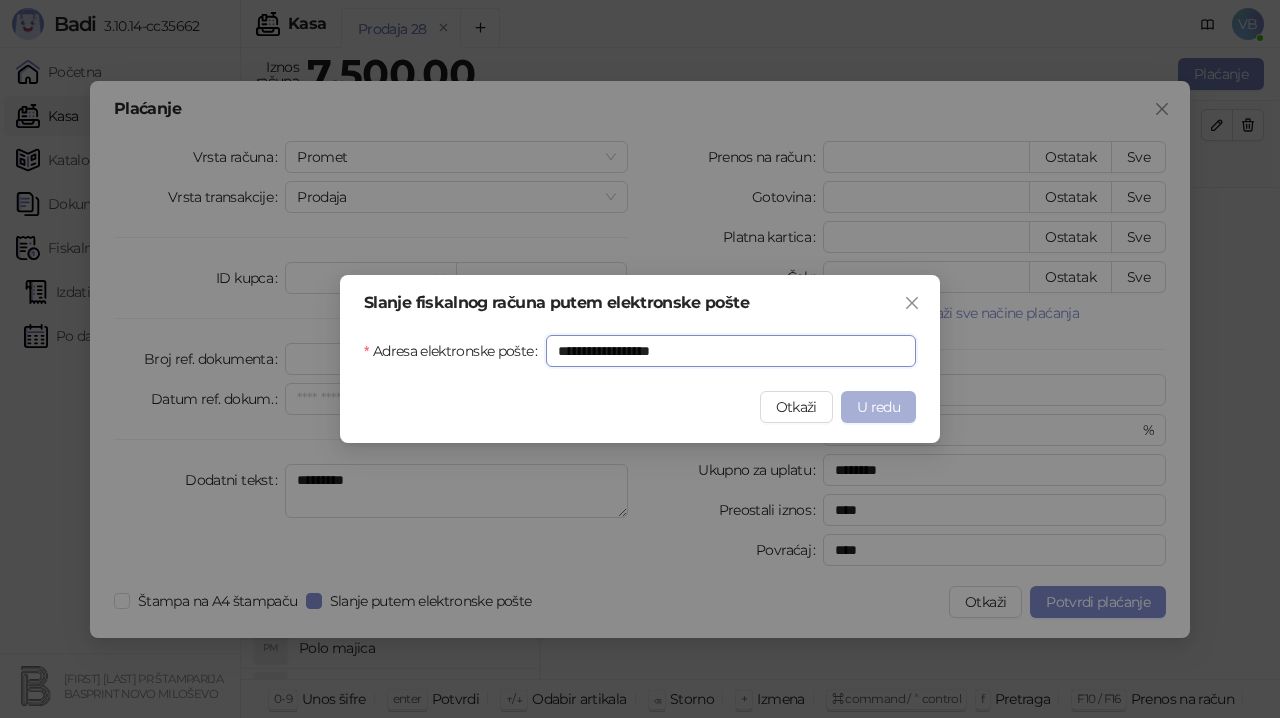 type on "**********" 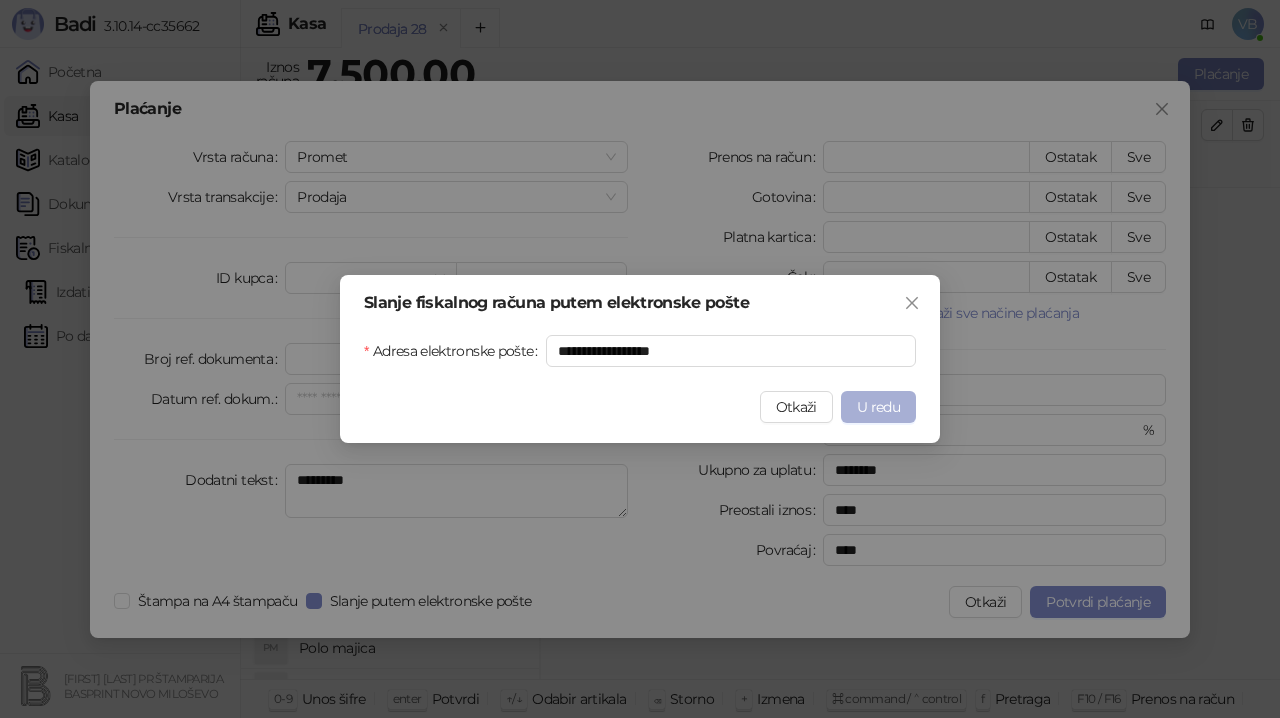 click on "U redu" at bounding box center [878, 407] 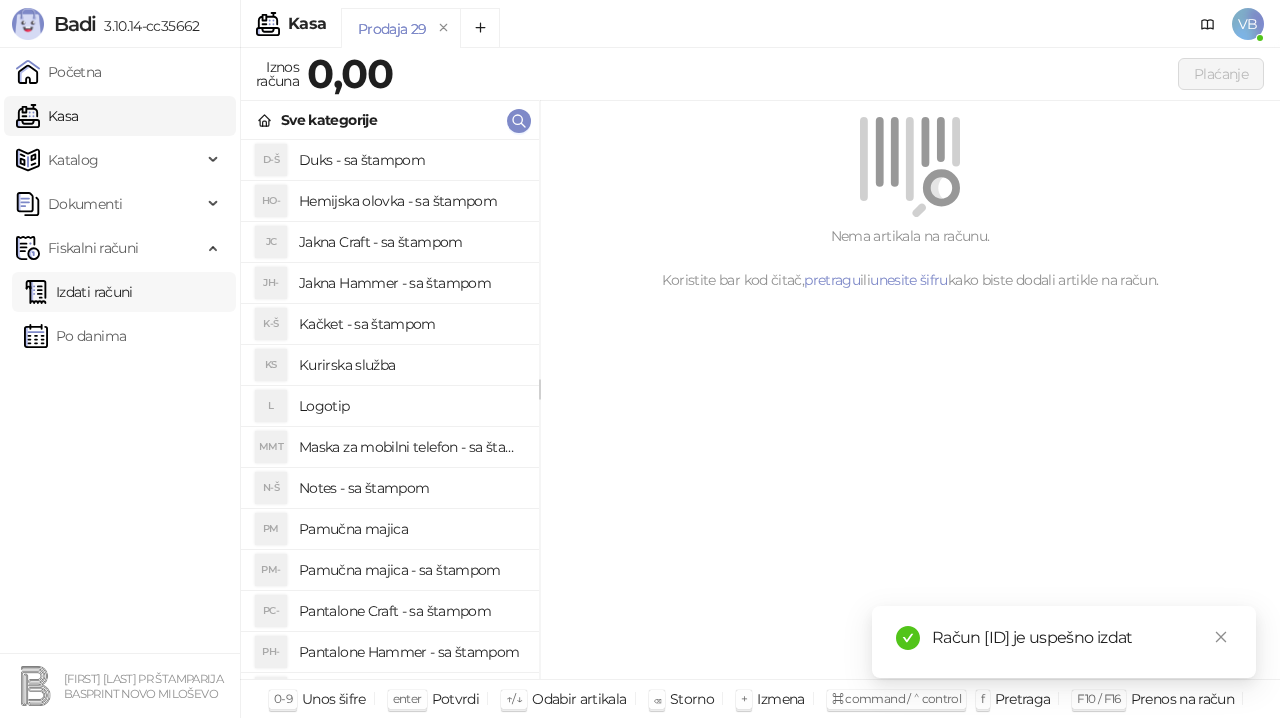 click on "Izdati računi" at bounding box center (78, 292) 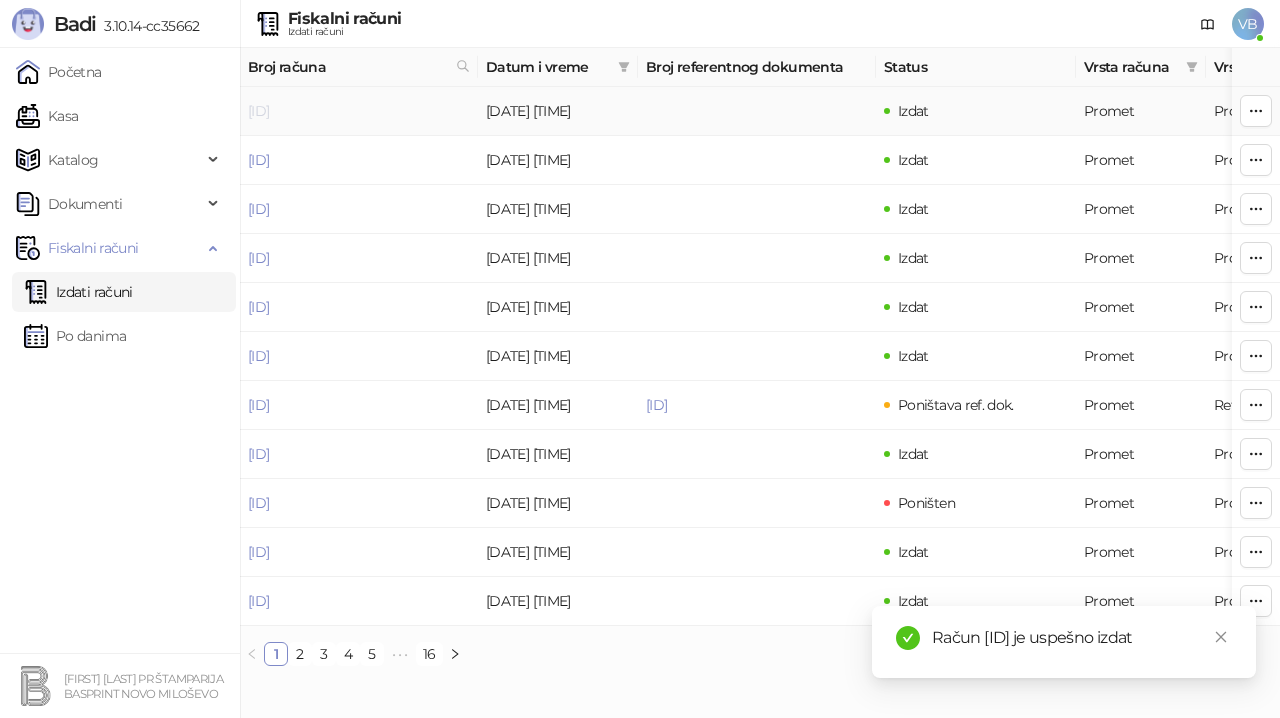 click on "[ID]" at bounding box center (258, 111) 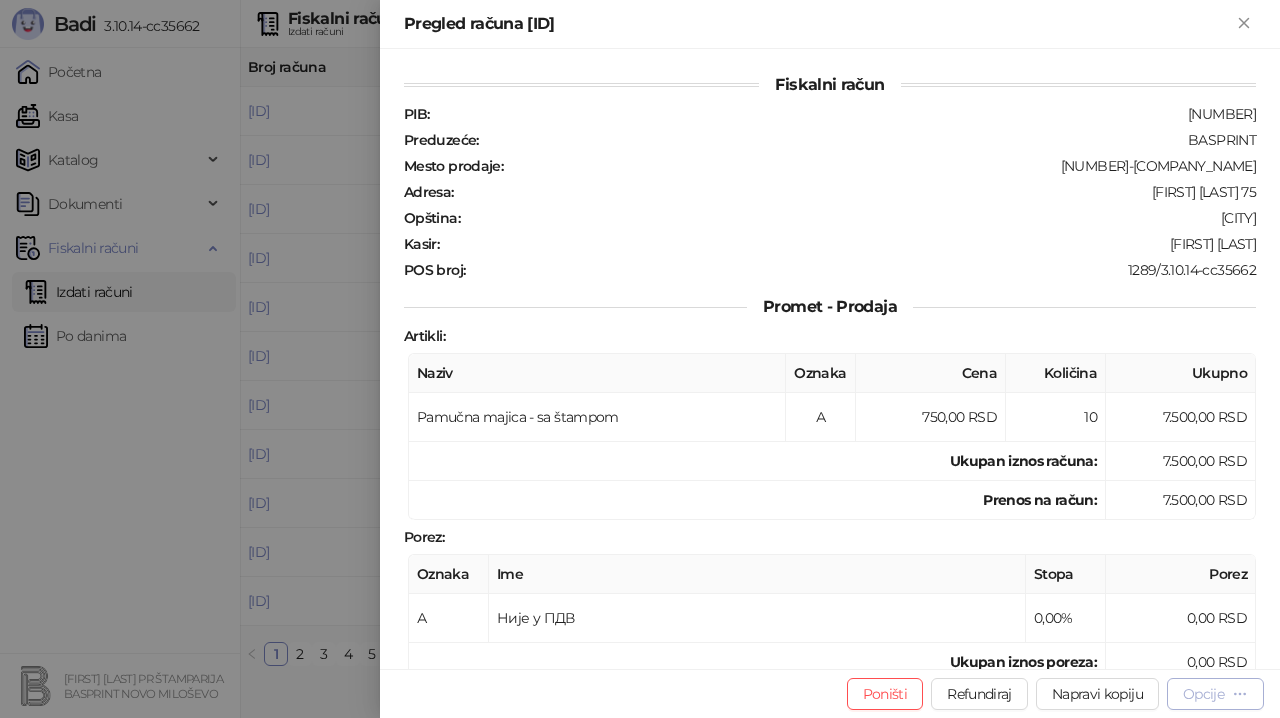 click on "Opcije" at bounding box center (1203, 694) 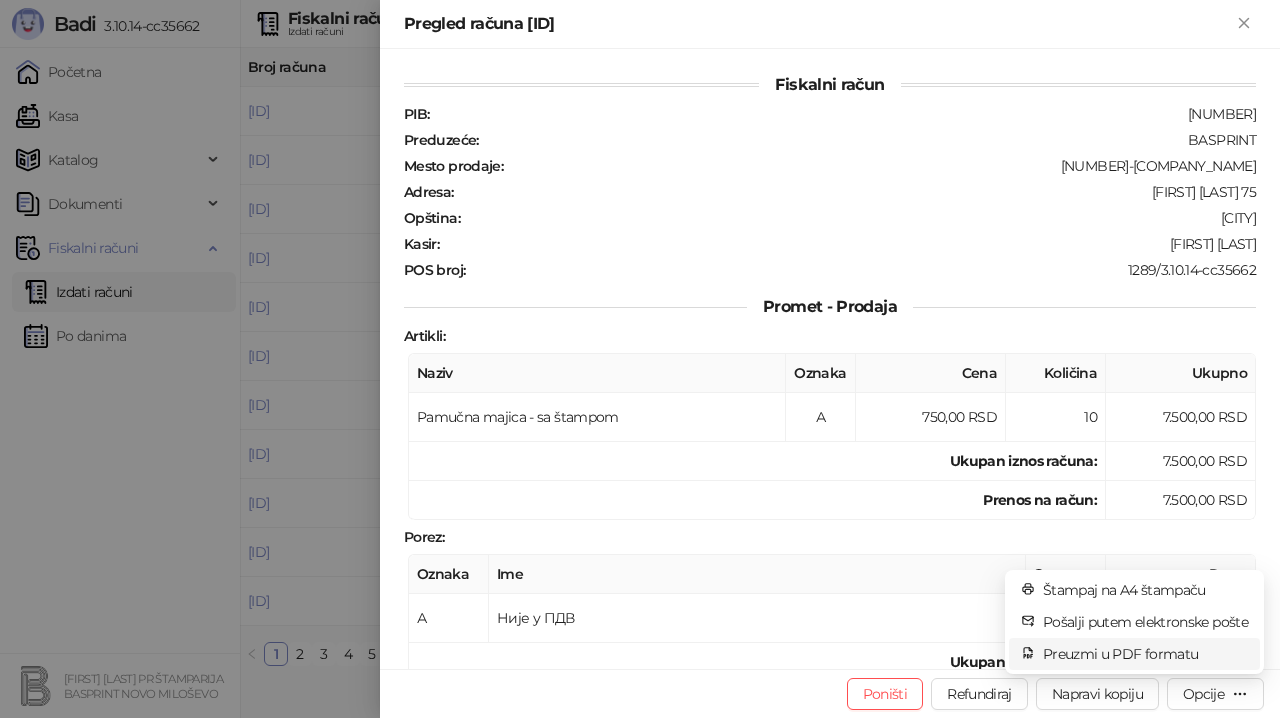click on "Preuzmi u PDF formatu" at bounding box center [1145, 654] 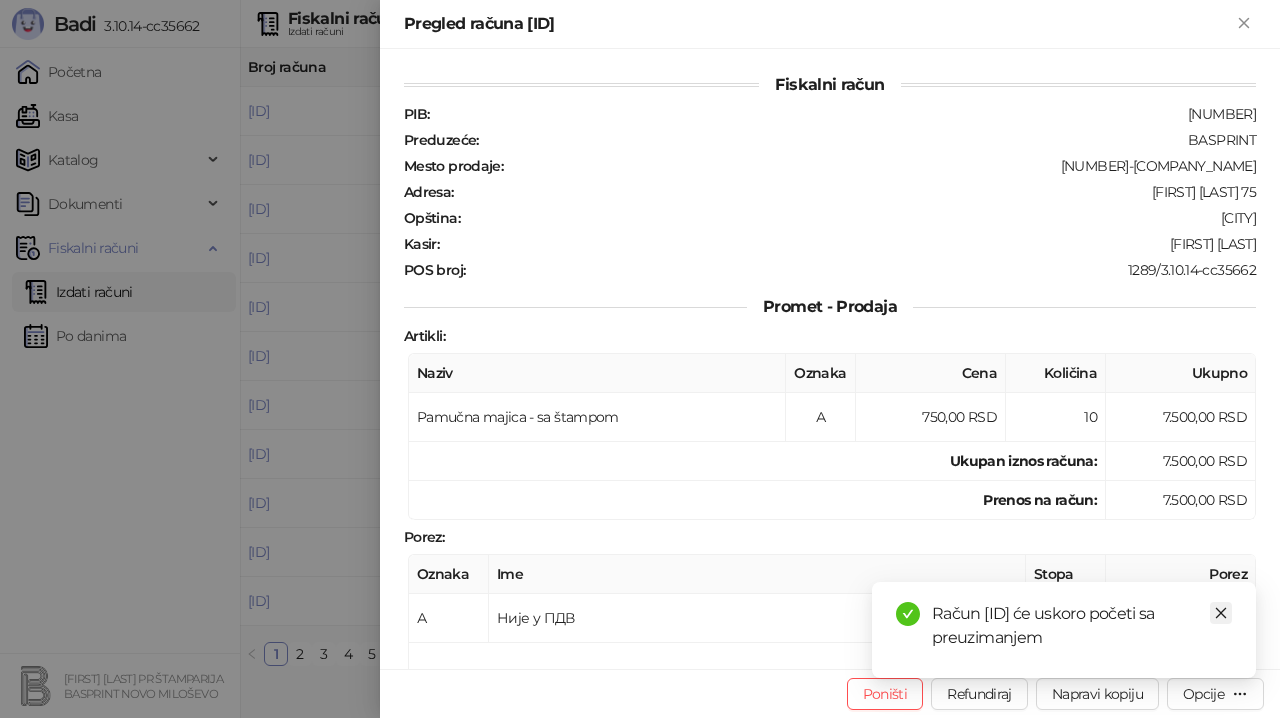 click 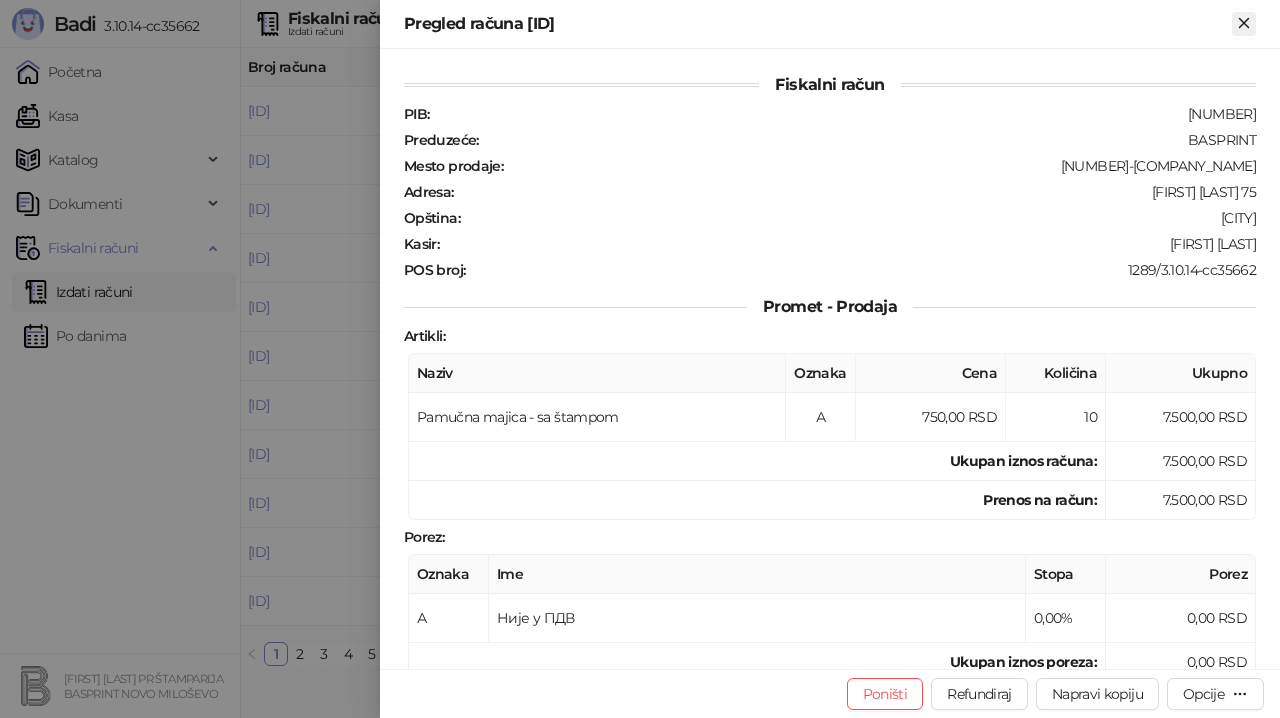 click 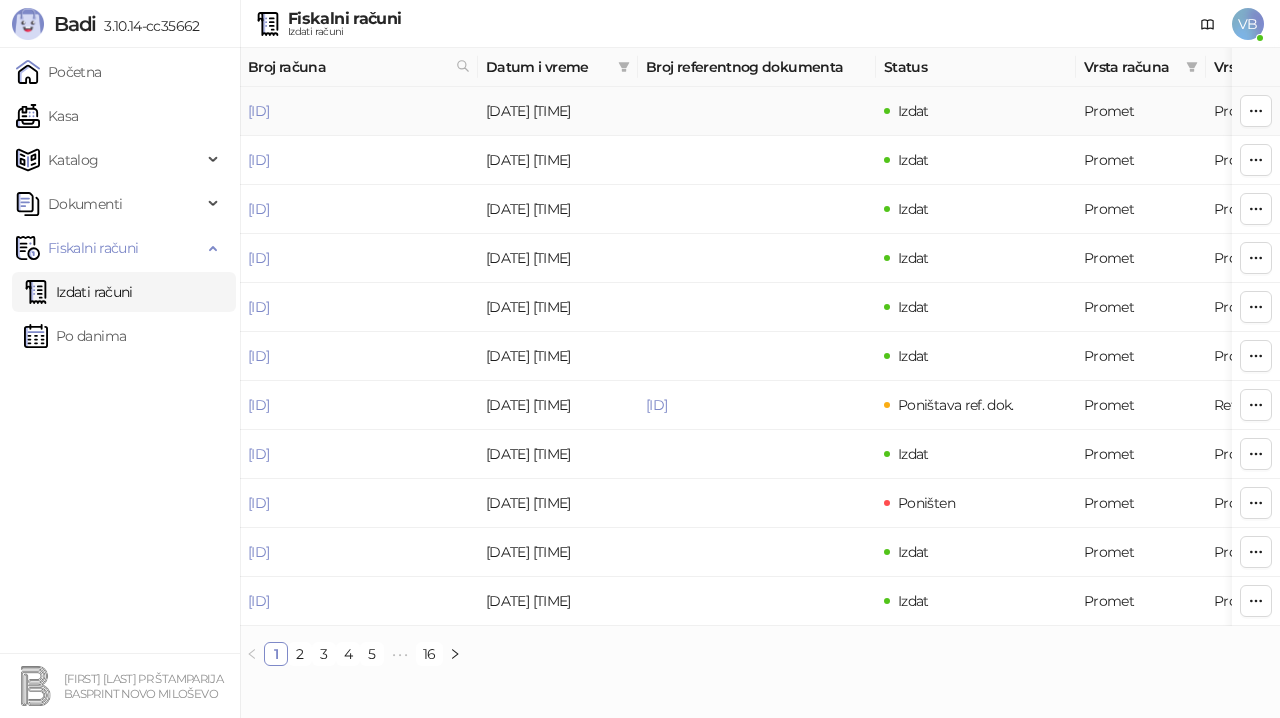 click on "[DATE] [TIME]" at bounding box center (558, 111) 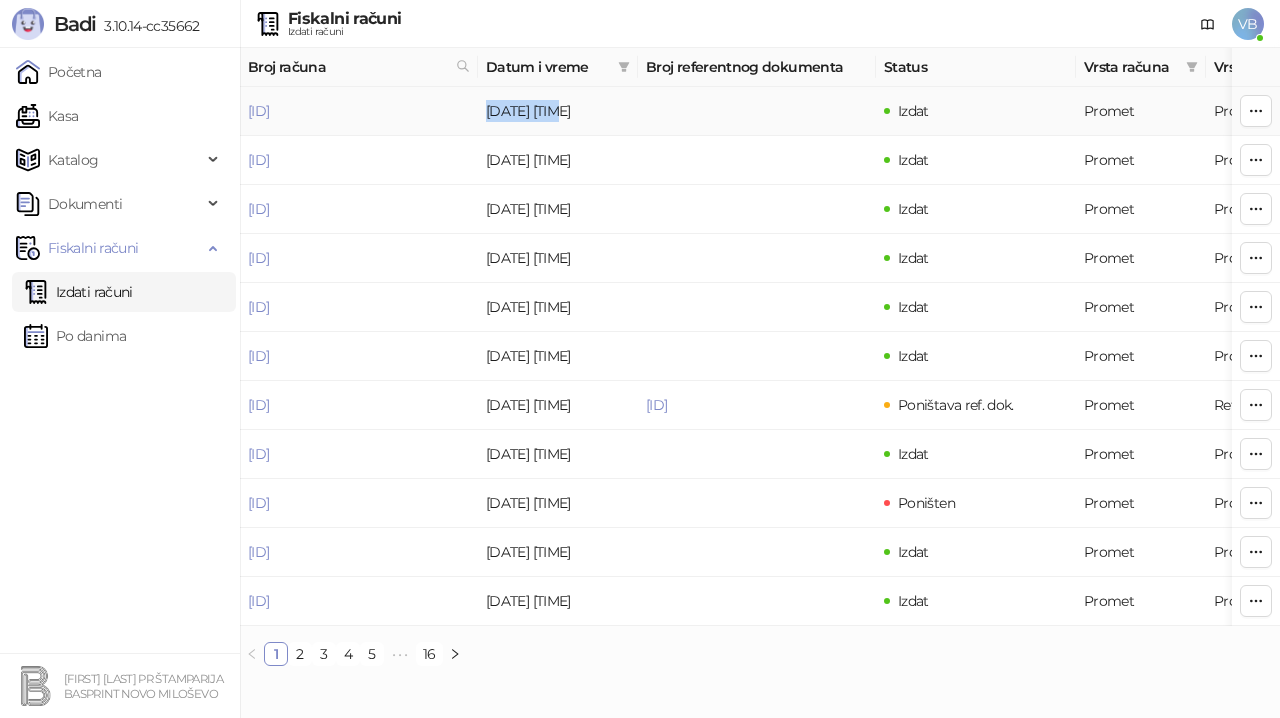 click on "[DATE] [TIME]" at bounding box center [558, 111] 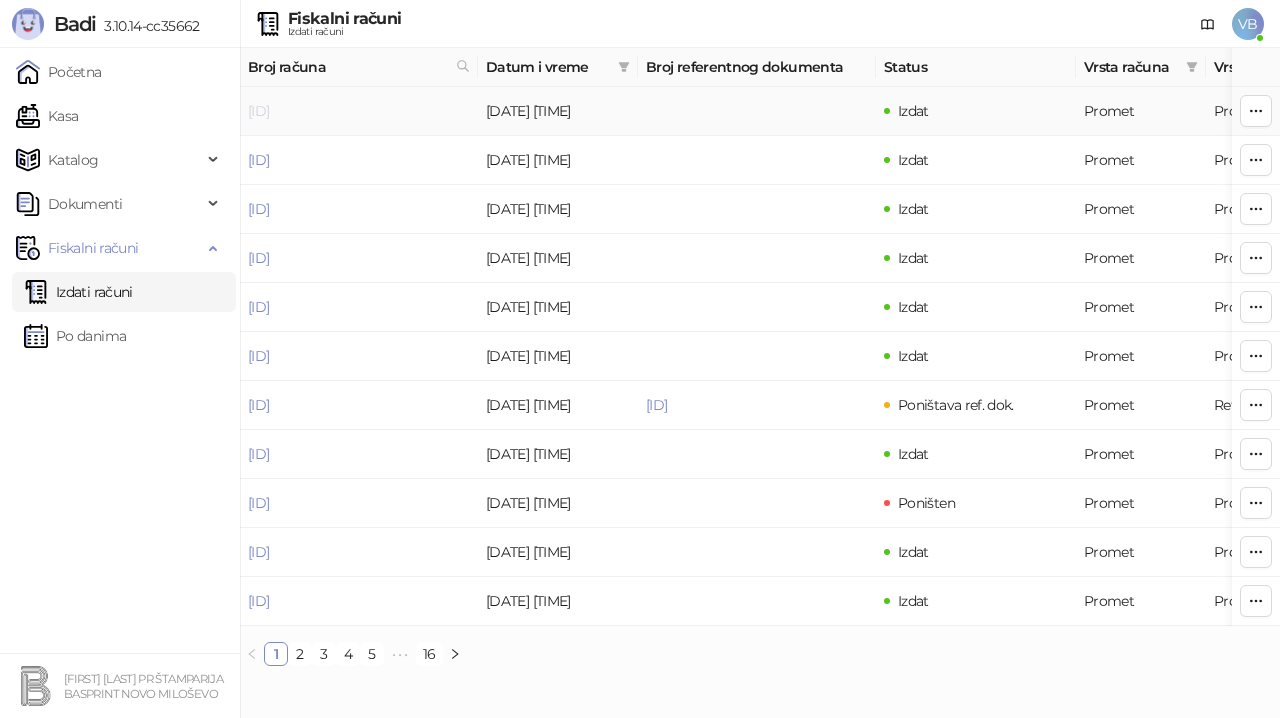 click on "[ID]" at bounding box center (258, 111) 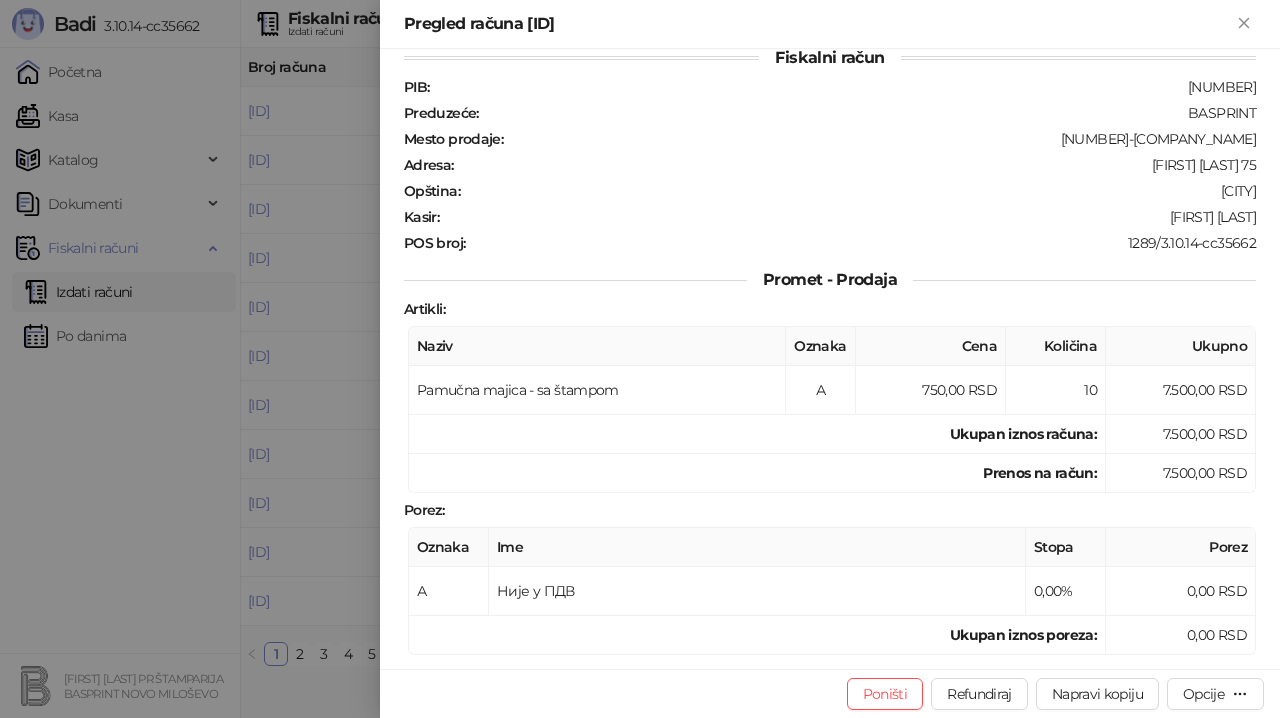 scroll, scrollTop: 0, scrollLeft: 0, axis: both 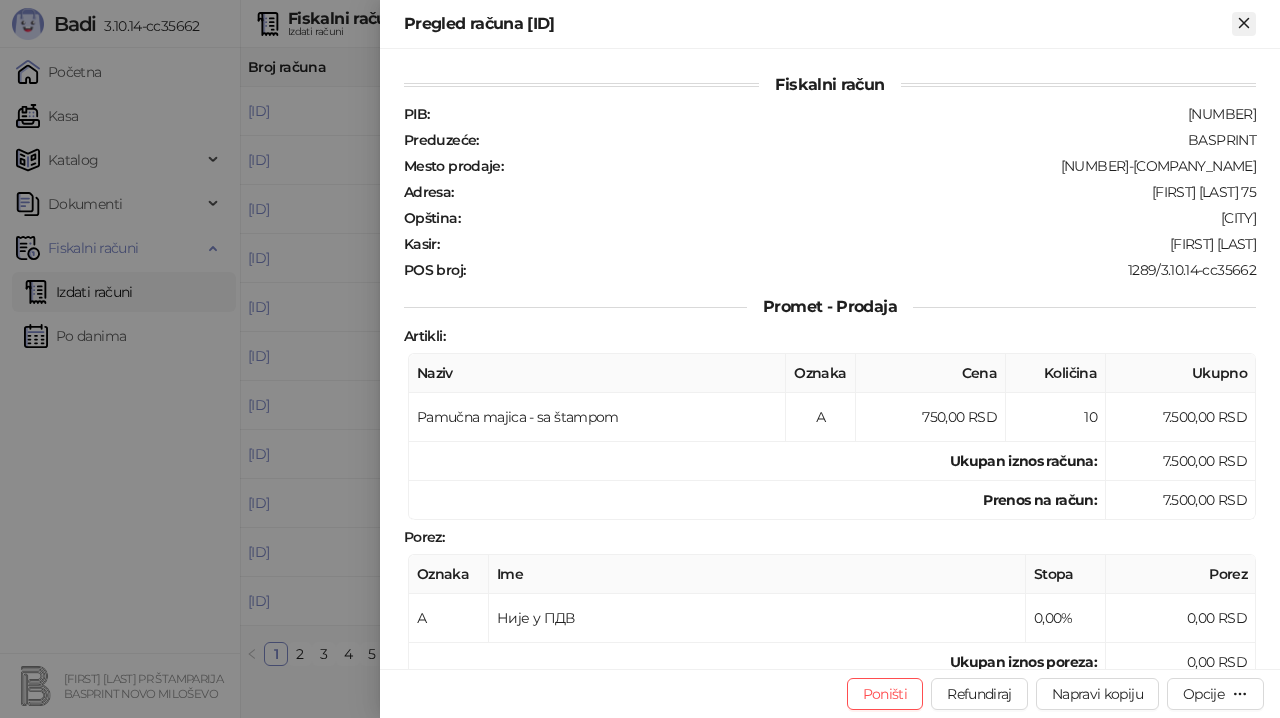 click 